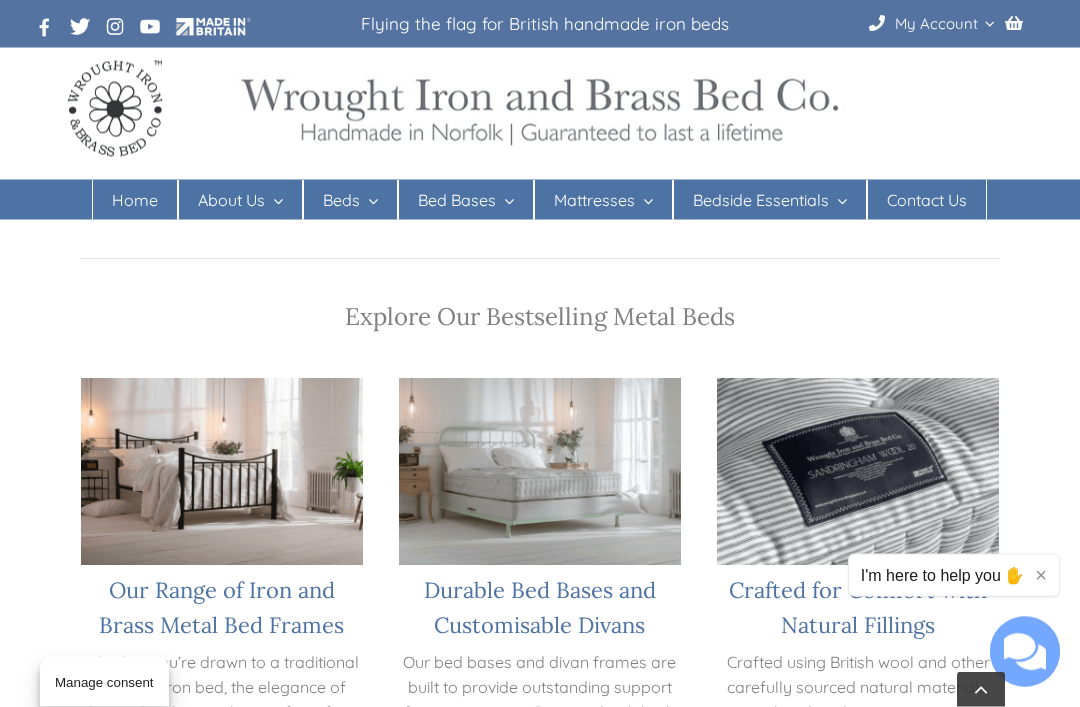 scroll, scrollTop: 1053, scrollLeft: 0, axis: vertical 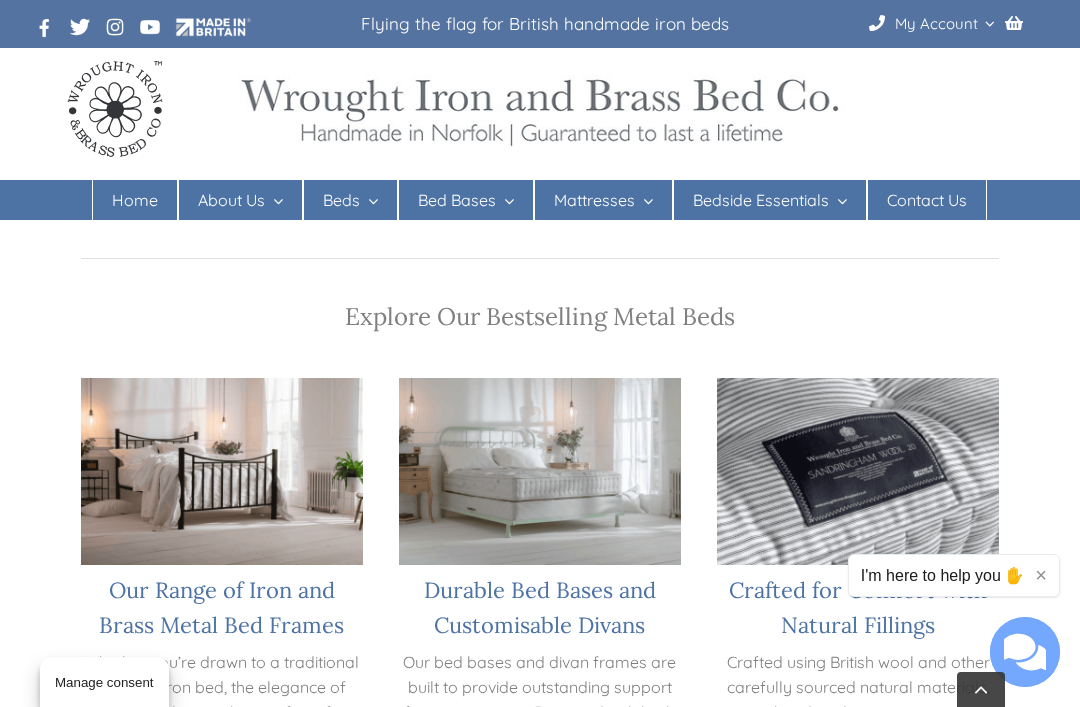 click on "Our Range of Iron and Brass Metal Bed Frames" at bounding box center [221, 607] 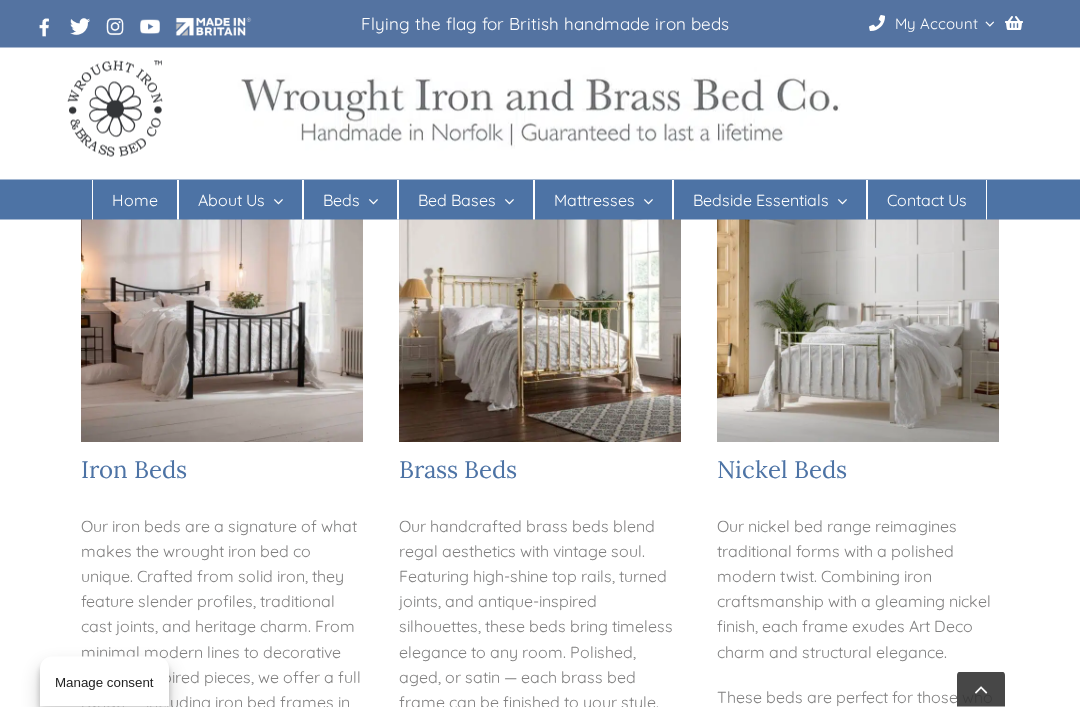 scroll, scrollTop: 241, scrollLeft: 0, axis: vertical 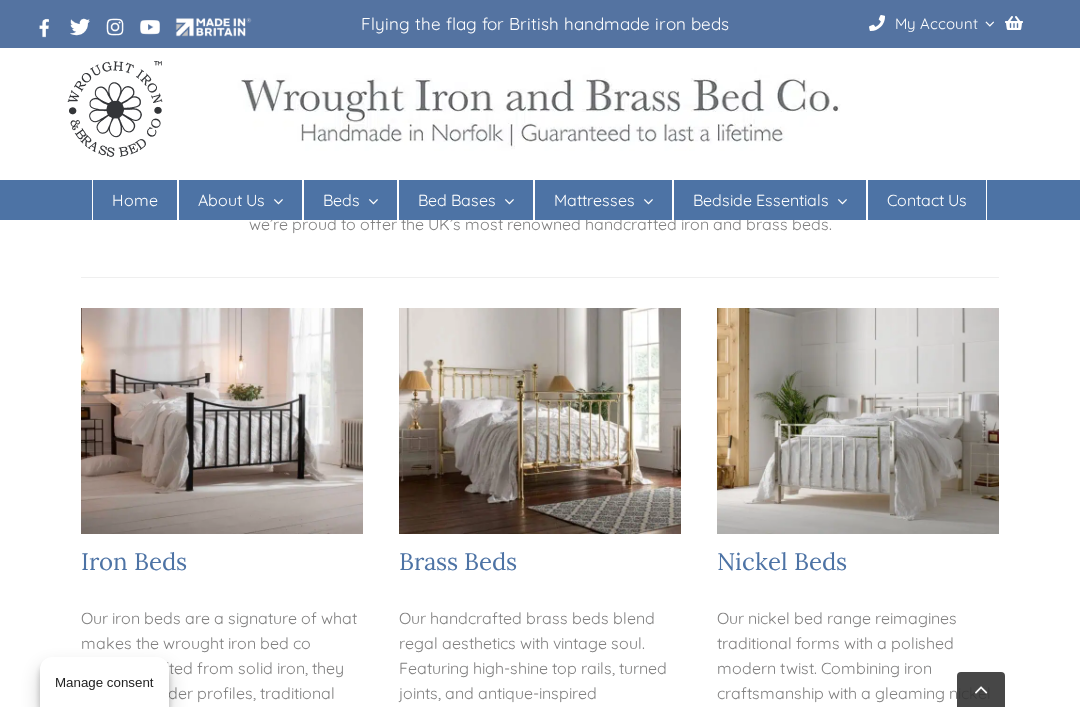 click on "Iron Beds" at bounding box center (134, 561) 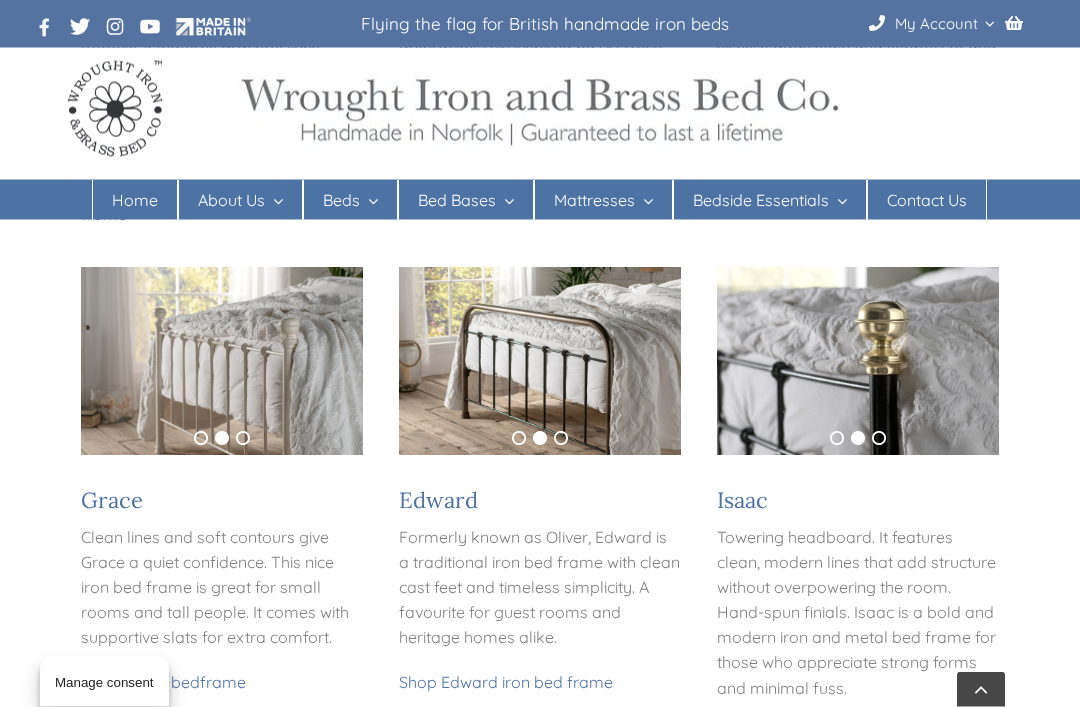 scroll, scrollTop: 949, scrollLeft: 0, axis: vertical 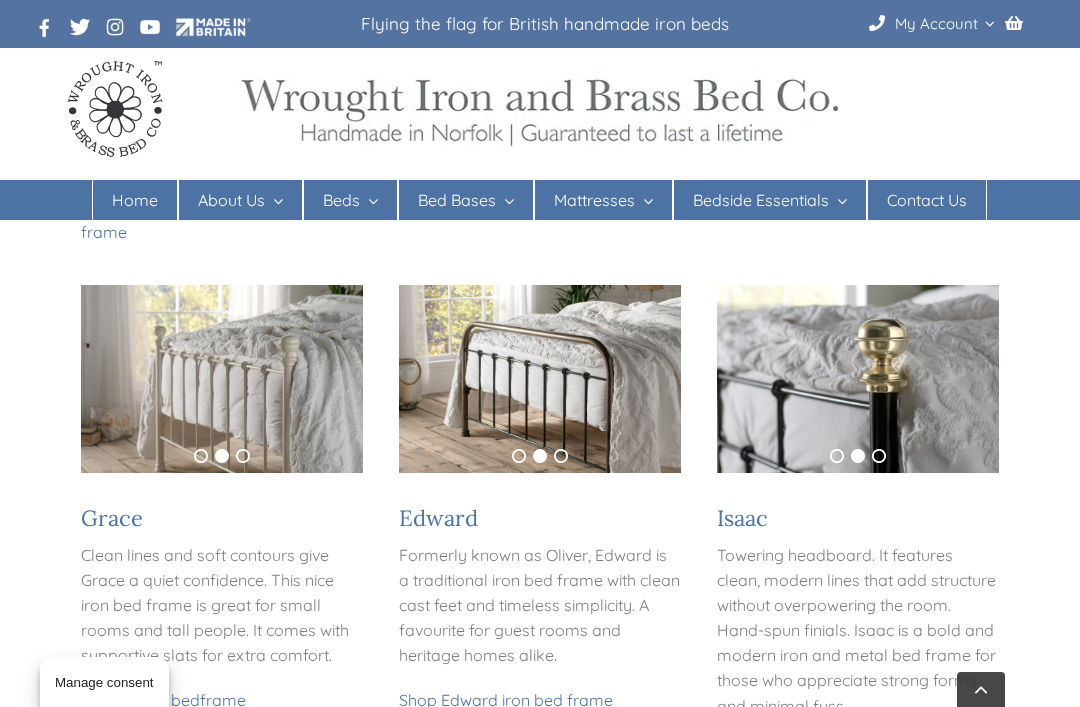 click on "Edward" at bounding box center (438, 518) 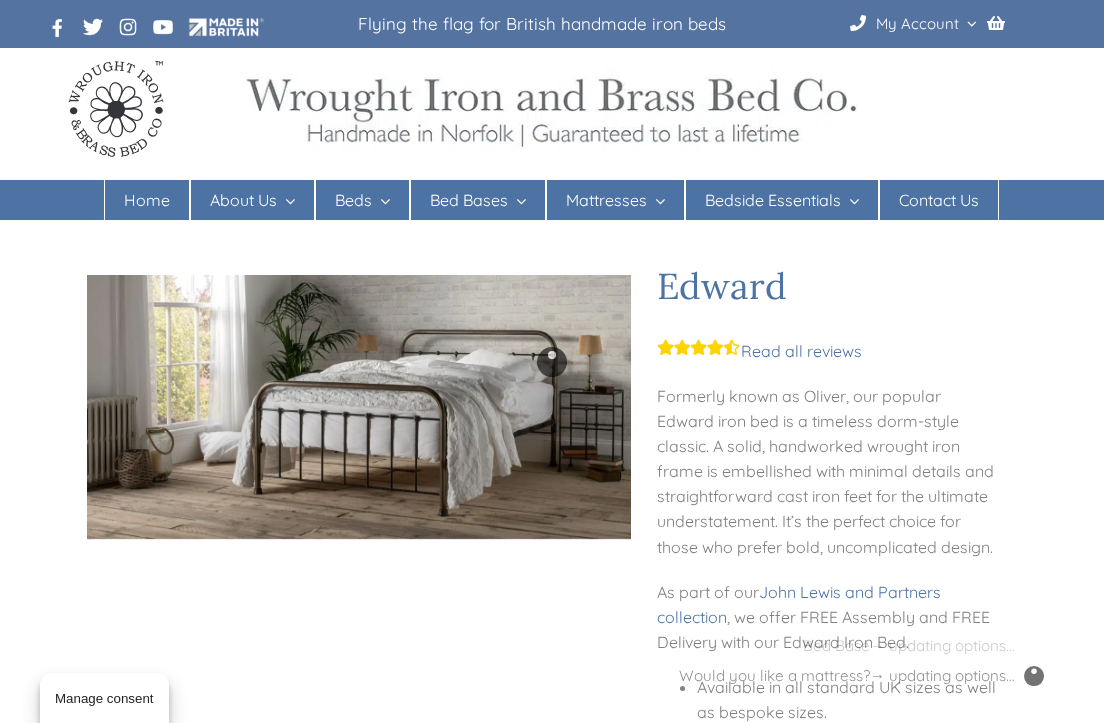 scroll, scrollTop: 2, scrollLeft: 0, axis: vertical 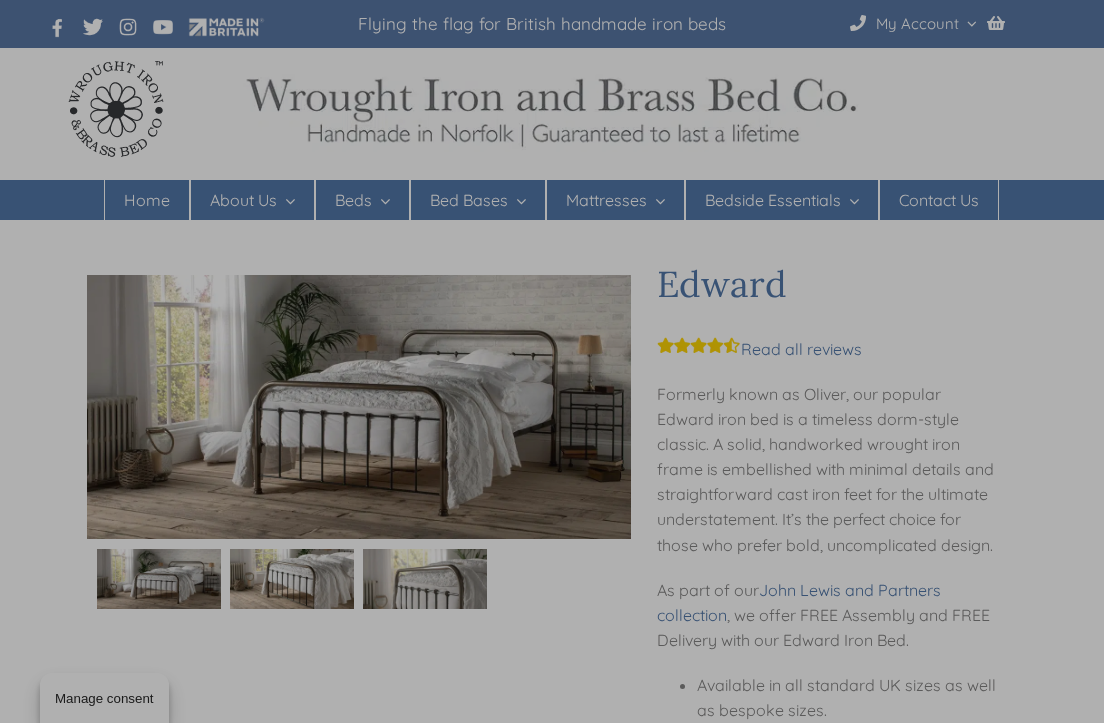 click at bounding box center (552, 361) 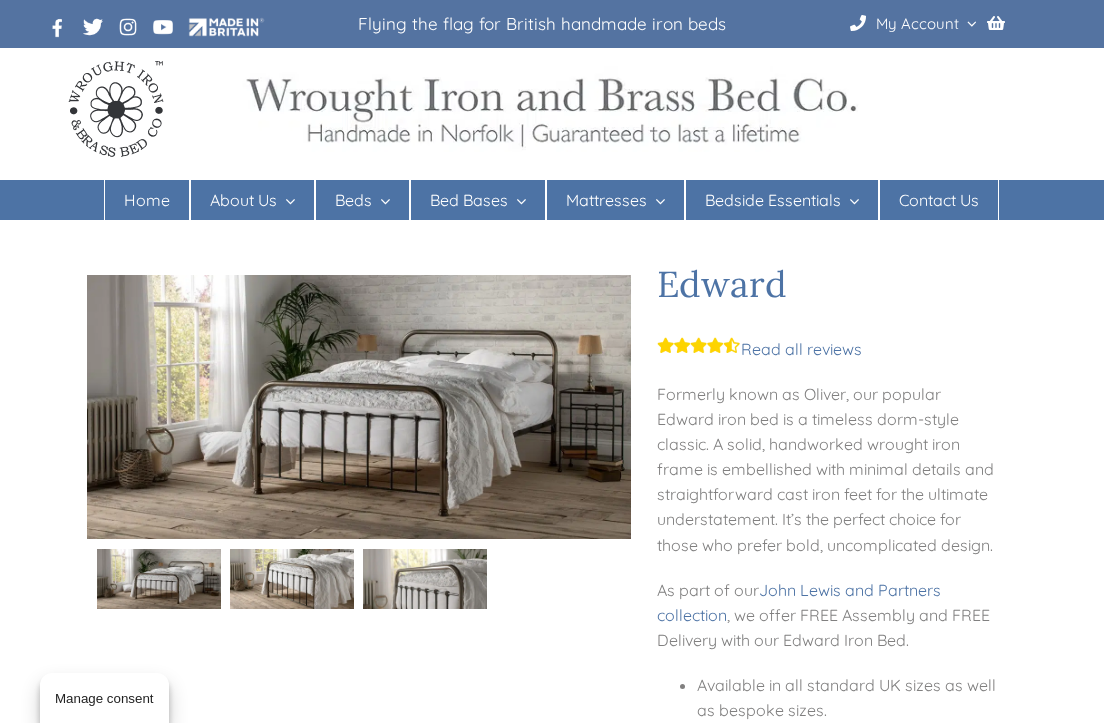 click on "Read all reviews" at bounding box center (759, 349) 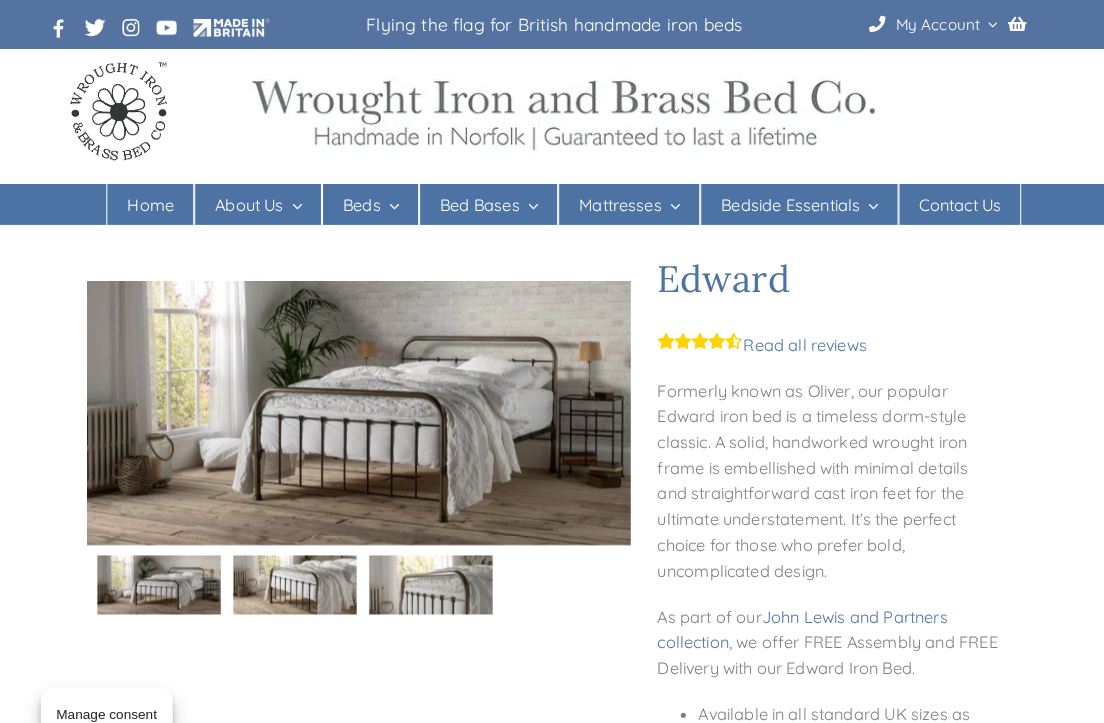 scroll, scrollTop: 16, scrollLeft: 0, axis: vertical 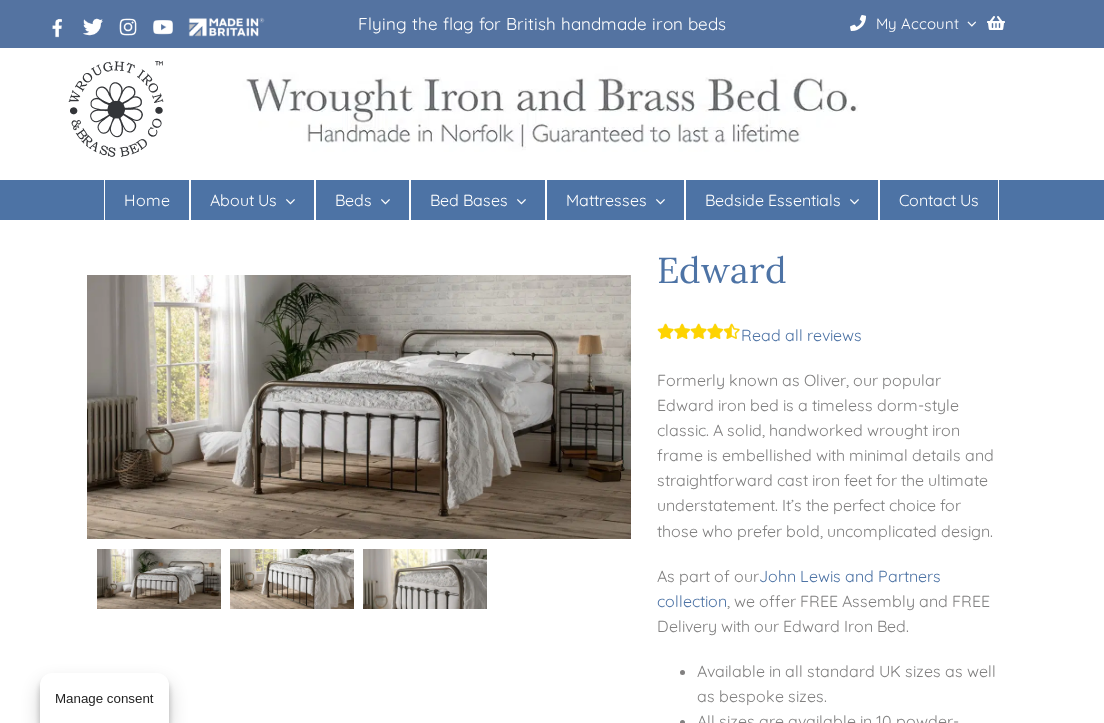 click on "**********" at bounding box center (552, 980) 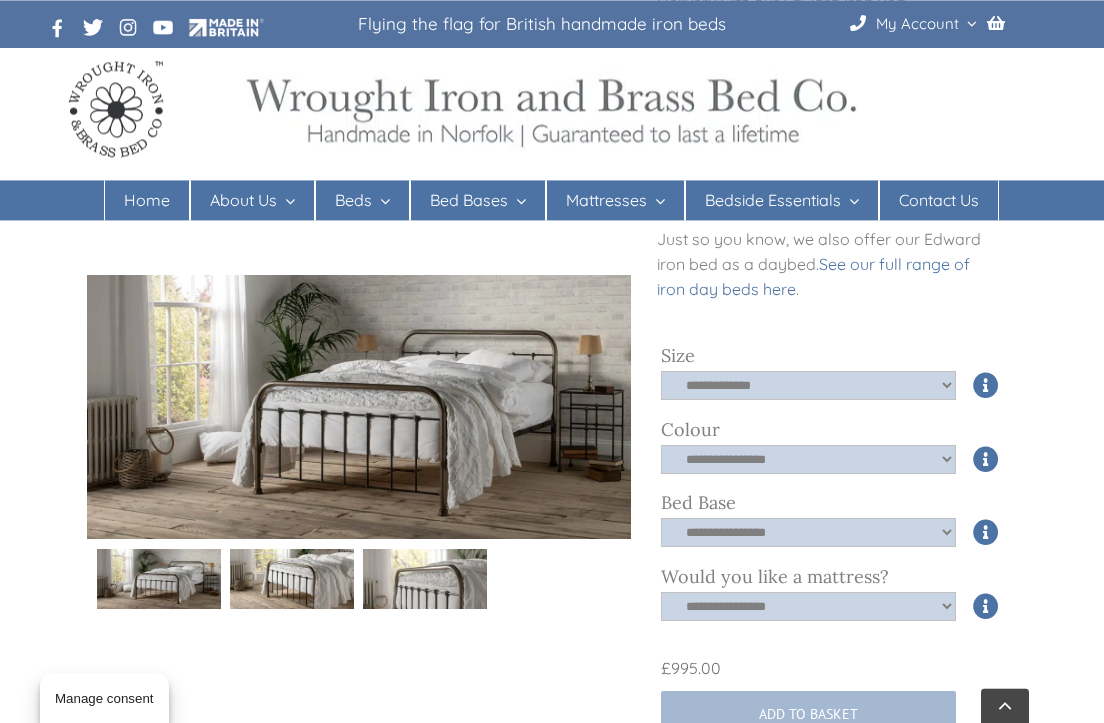 scroll, scrollTop: 640, scrollLeft: 0, axis: vertical 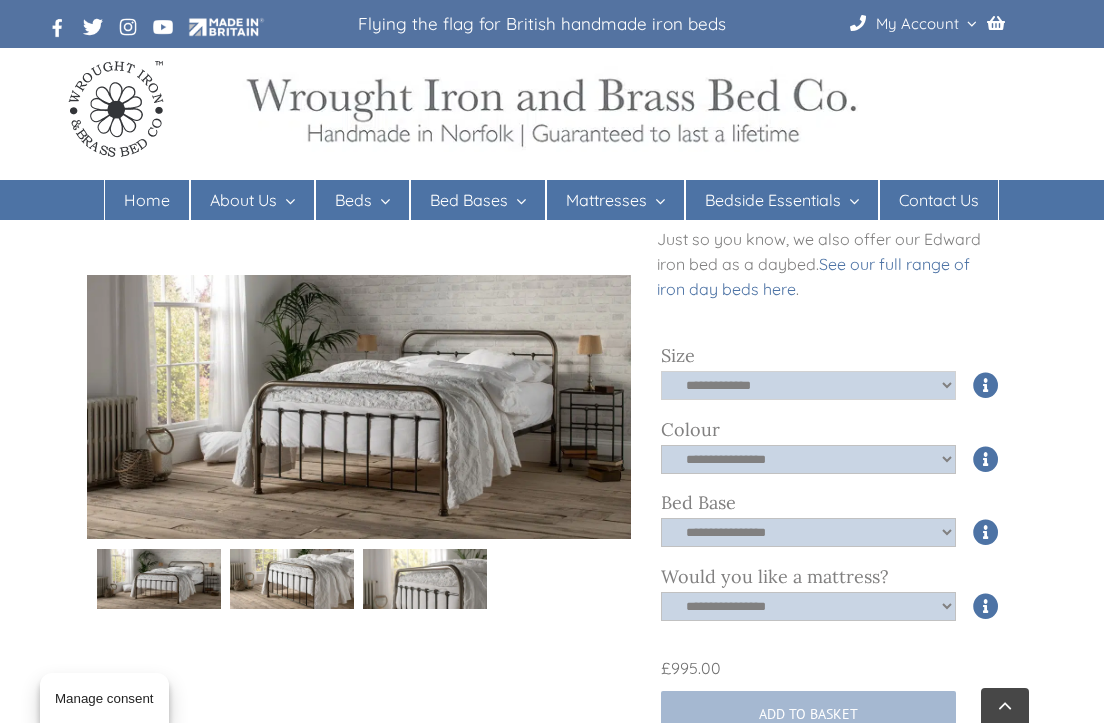 click on "**********" 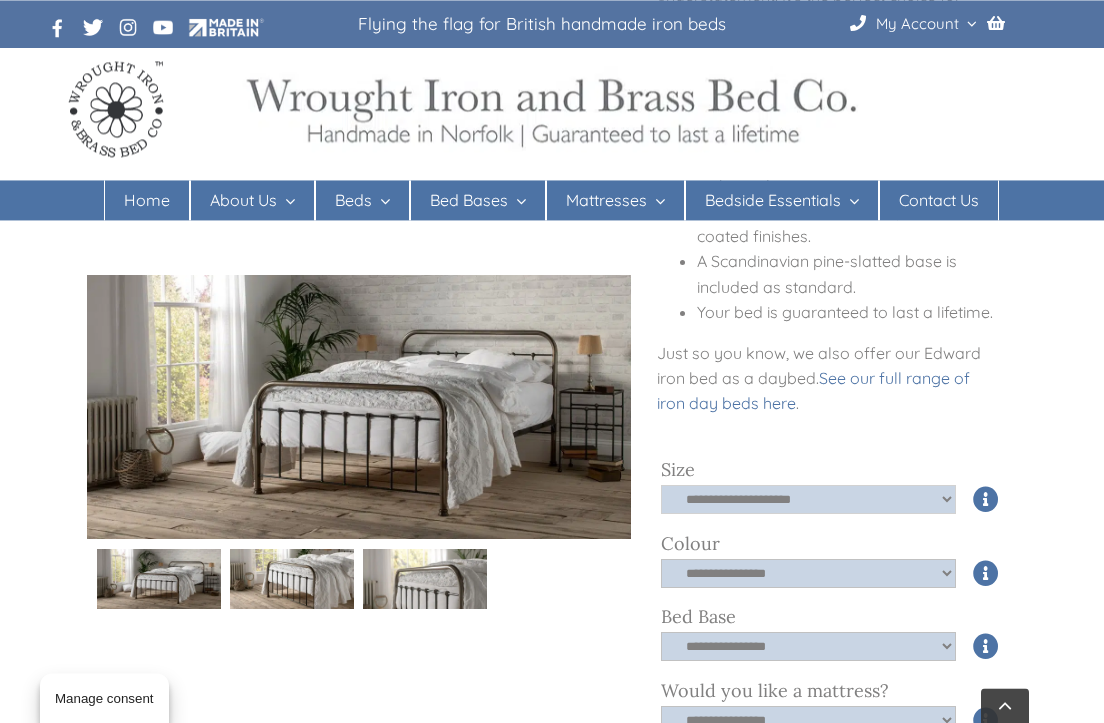 scroll, scrollTop: 526, scrollLeft: 0, axis: vertical 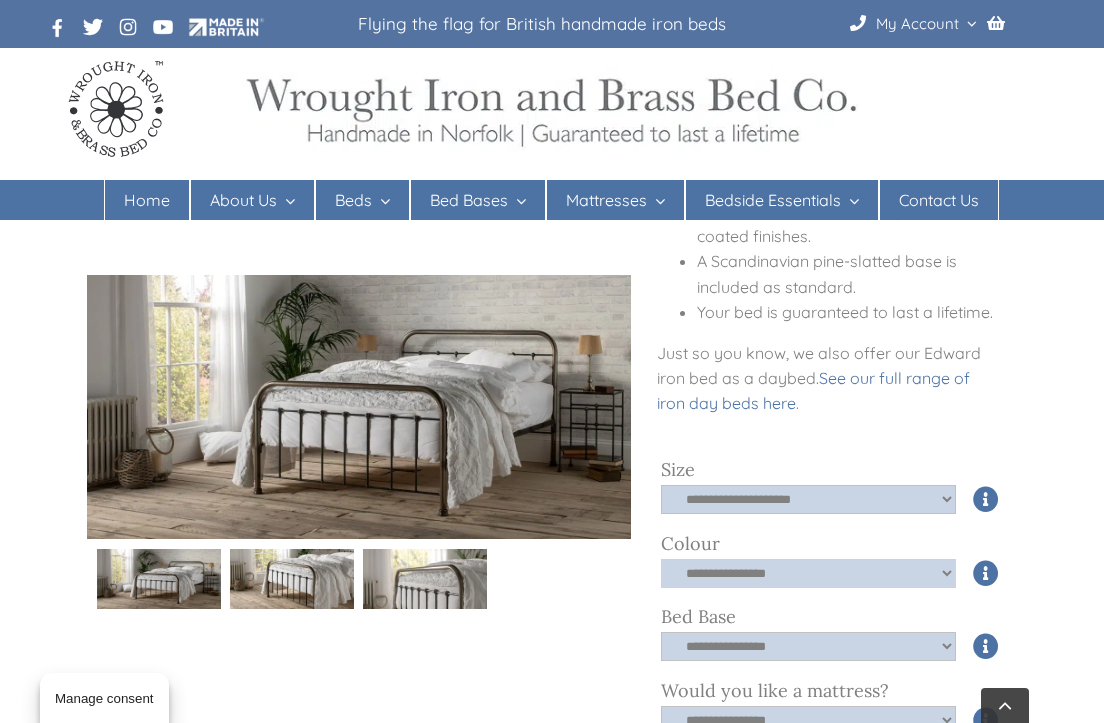 click on "**********" 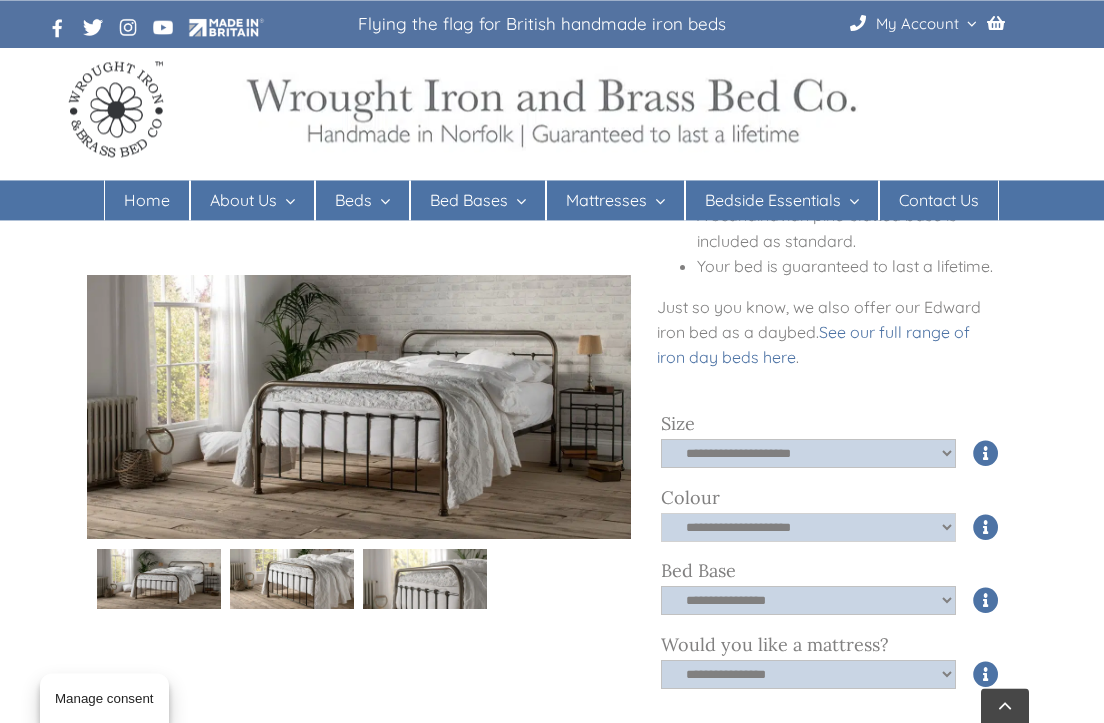 scroll, scrollTop: 571, scrollLeft: 0, axis: vertical 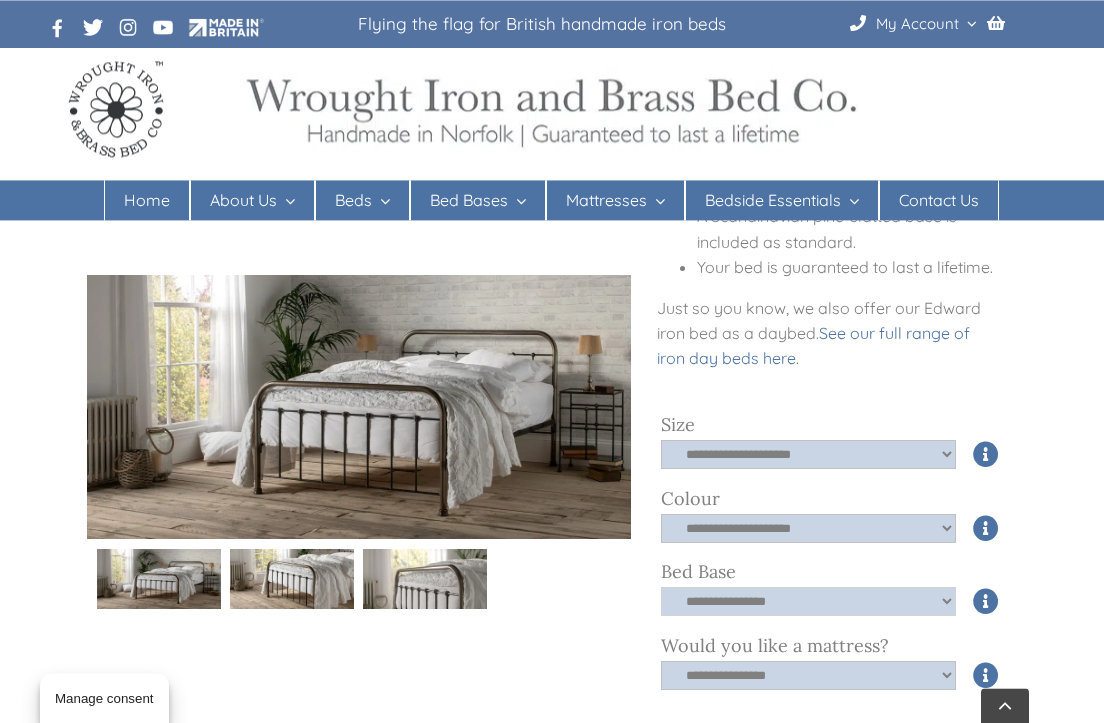 click on "**********" 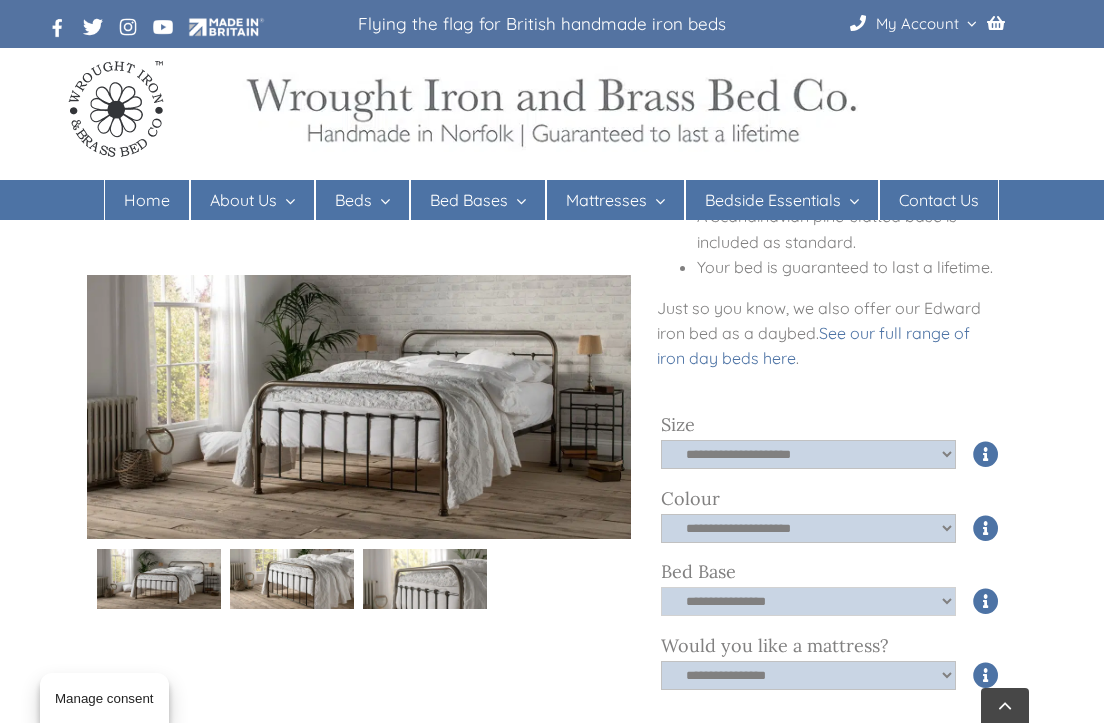select on "****" 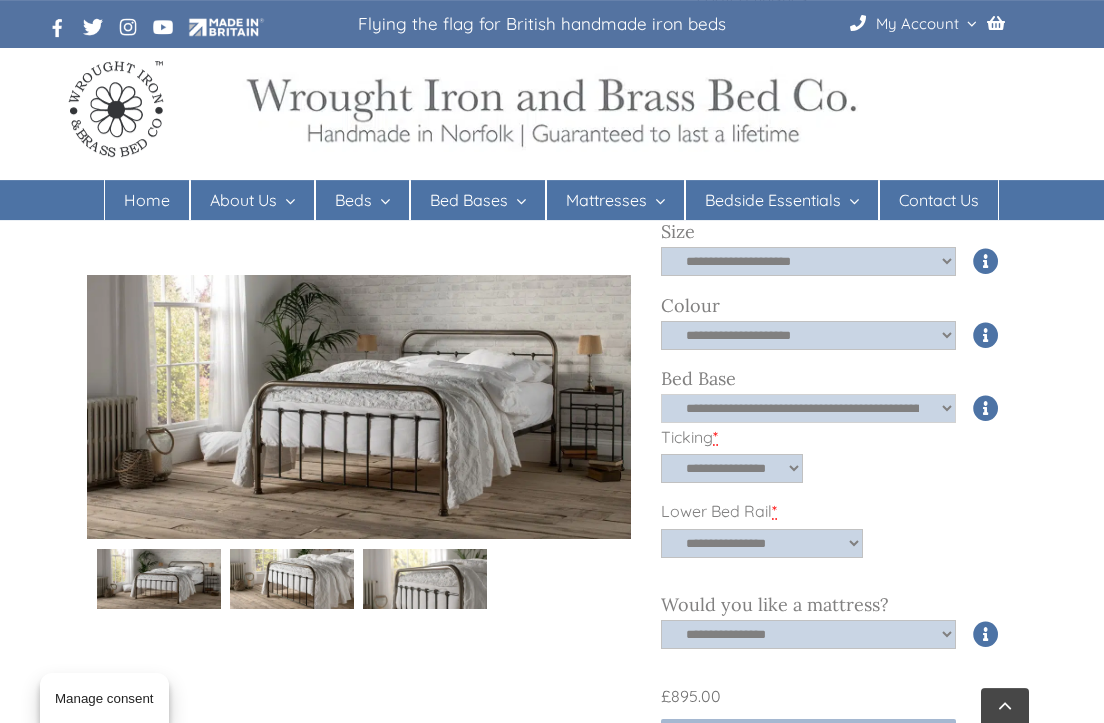 scroll, scrollTop: 762, scrollLeft: 0, axis: vertical 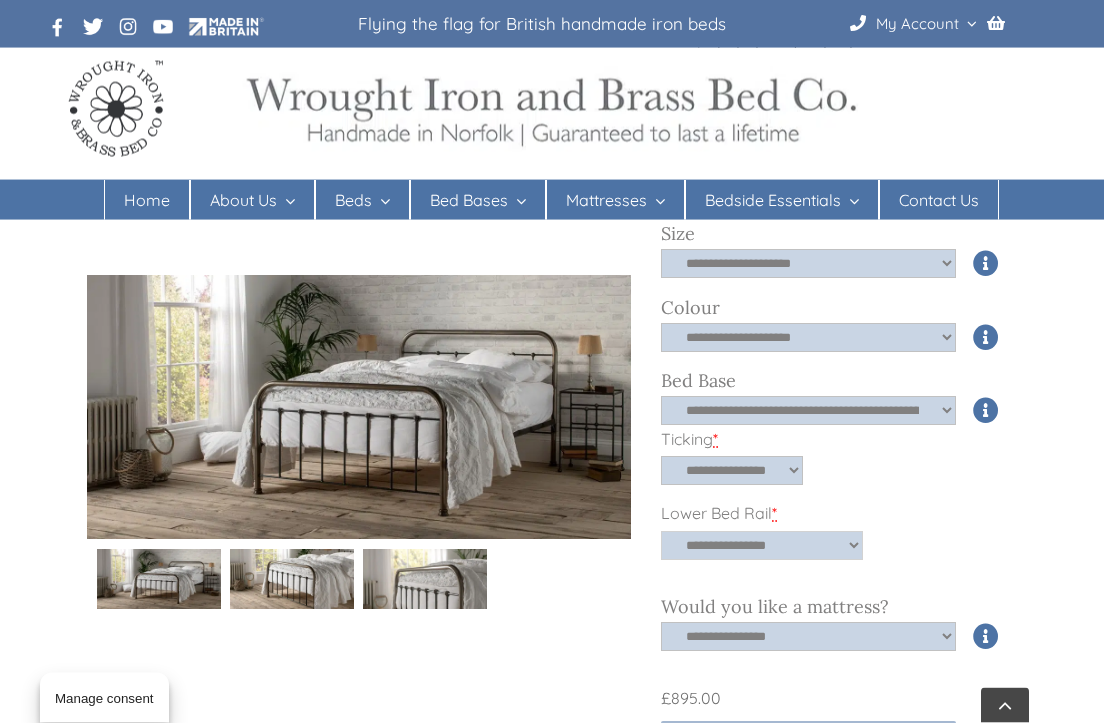 click on "**********" at bounding box center [762, 545] 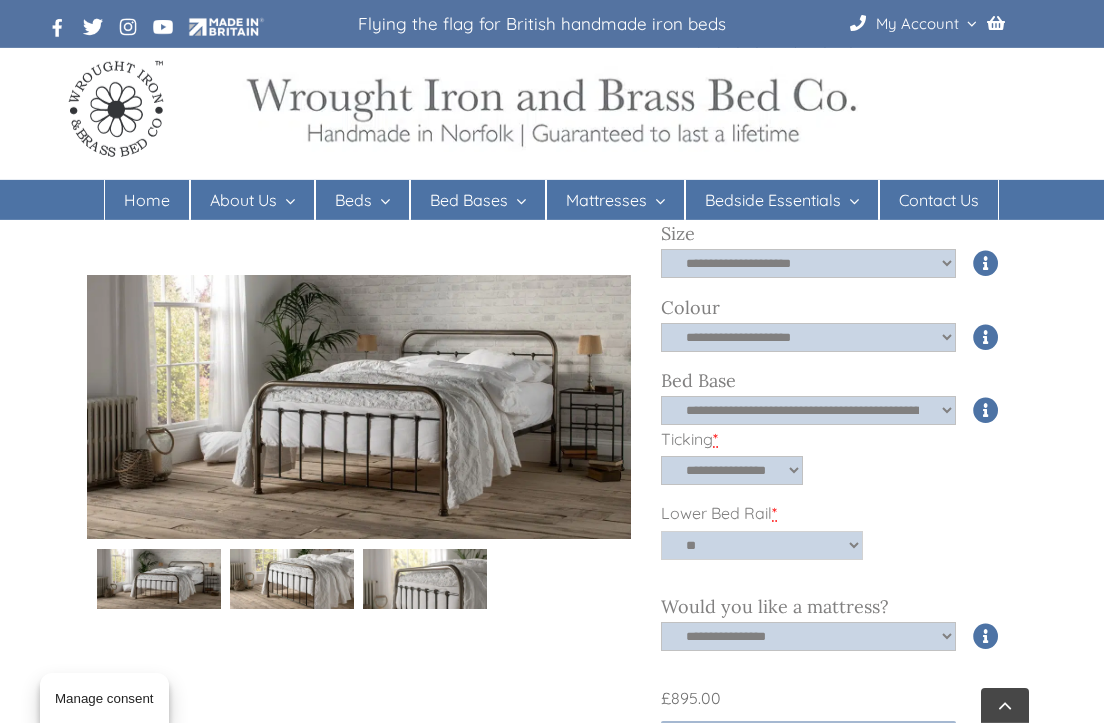 select on "**" 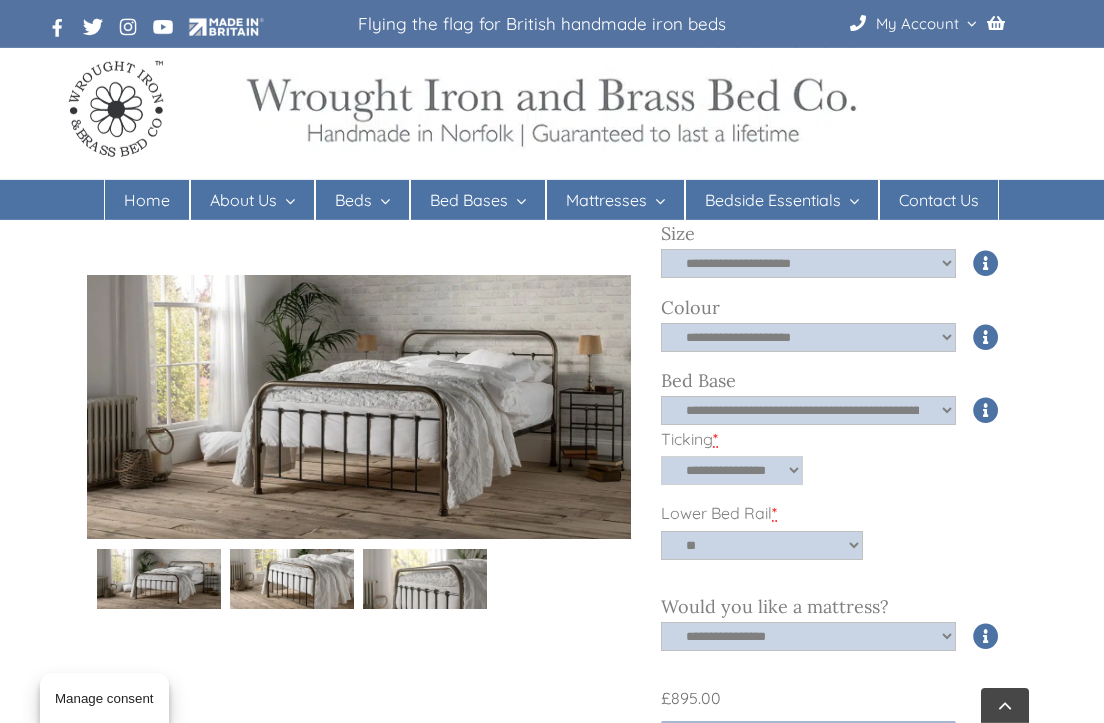 click on "**********" at bounding box center (732, 470) 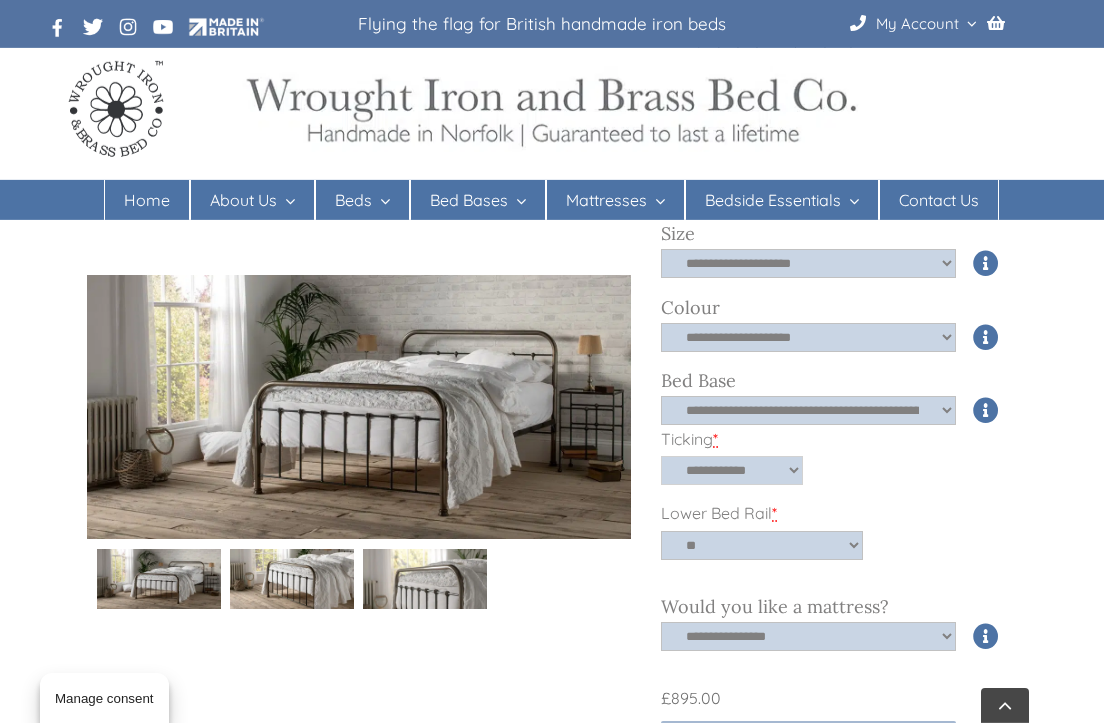 select on "**********" 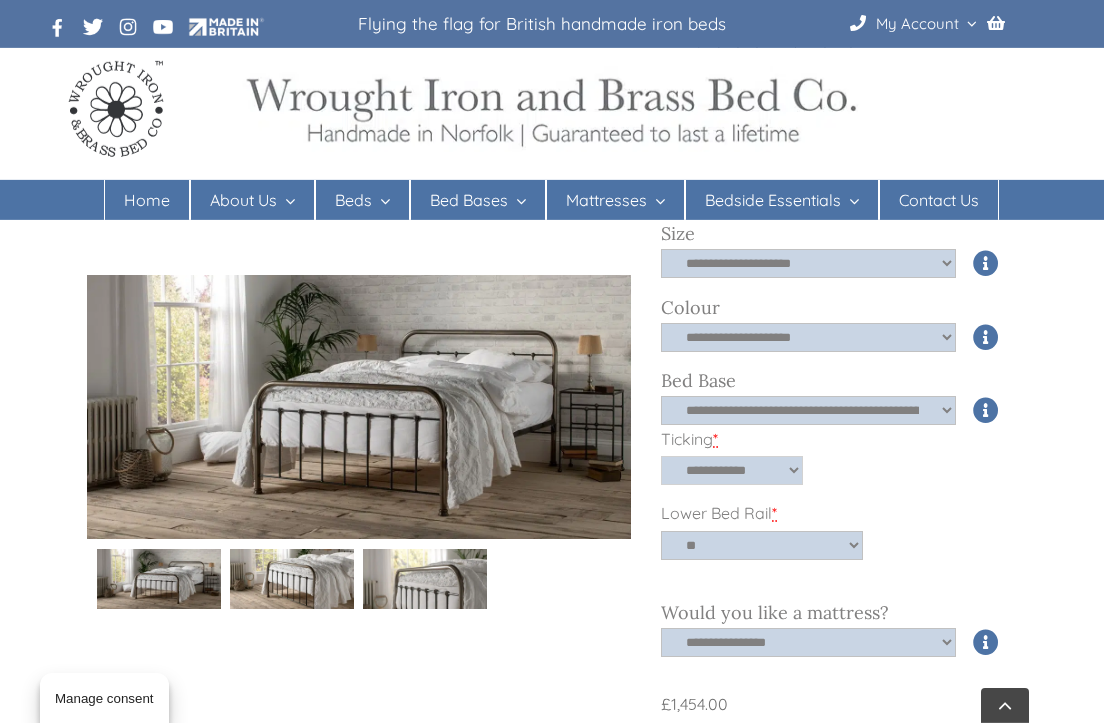 click on "**********" at bounding box center [732, 470] 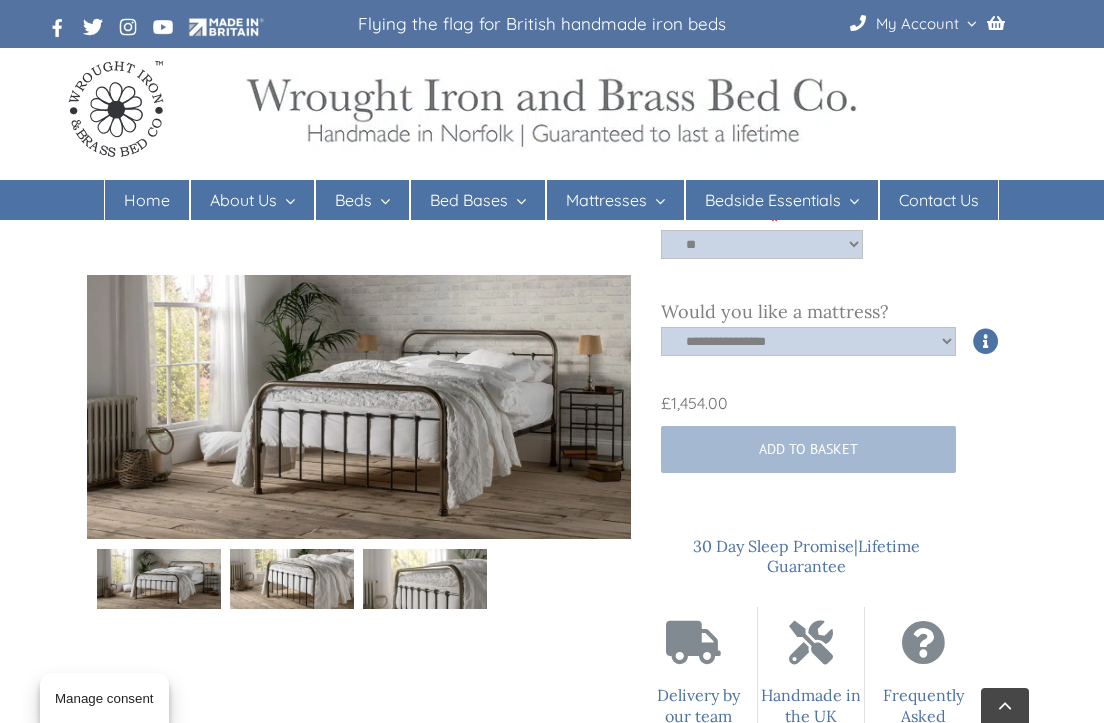 scroll, scrollTop: 1064, scrollLeft: 0, axis: vertical 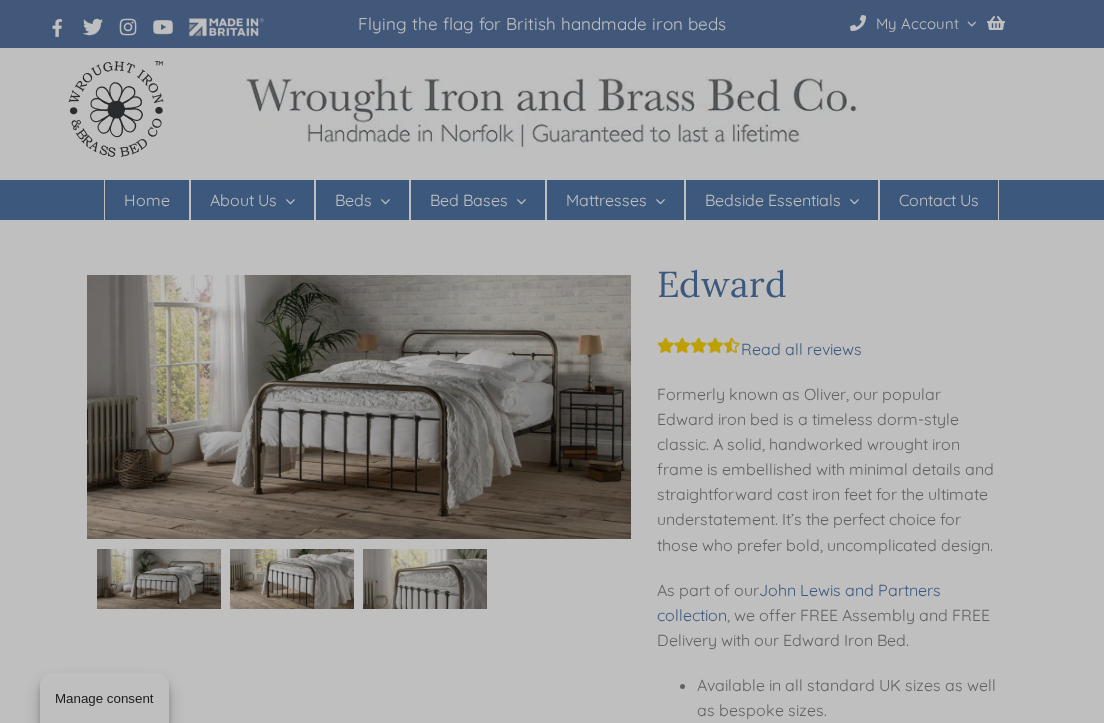click at bounding box center [552, 361] 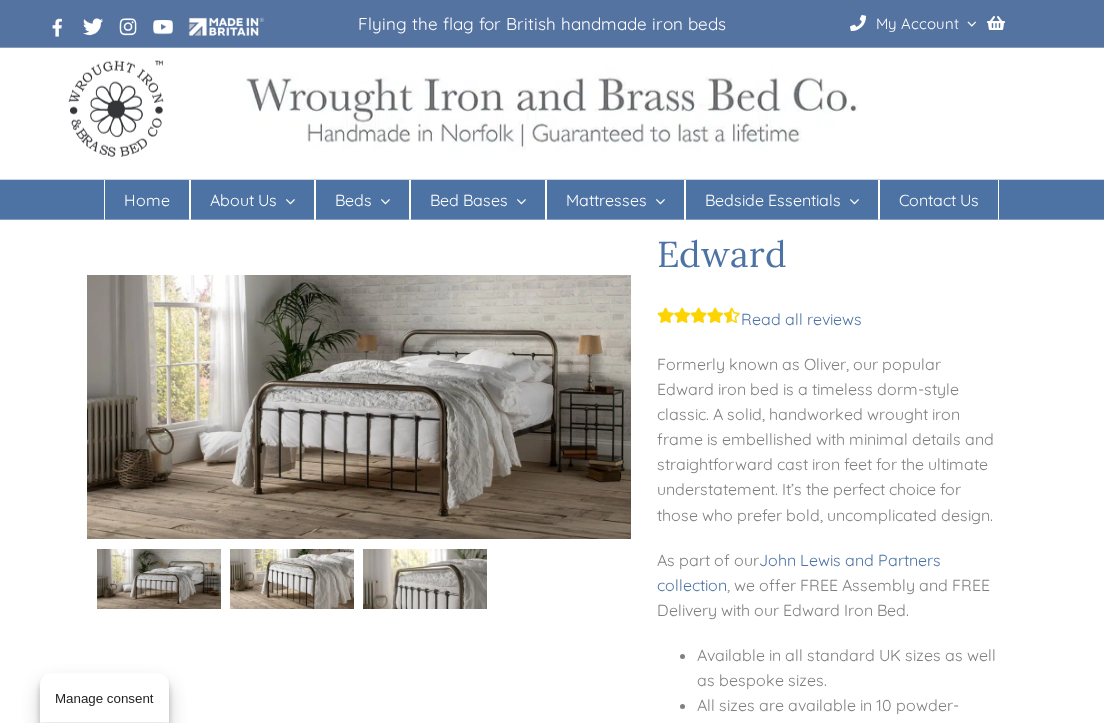 scroll, scrollTop: 0, scrollLeft: 0, axis: both 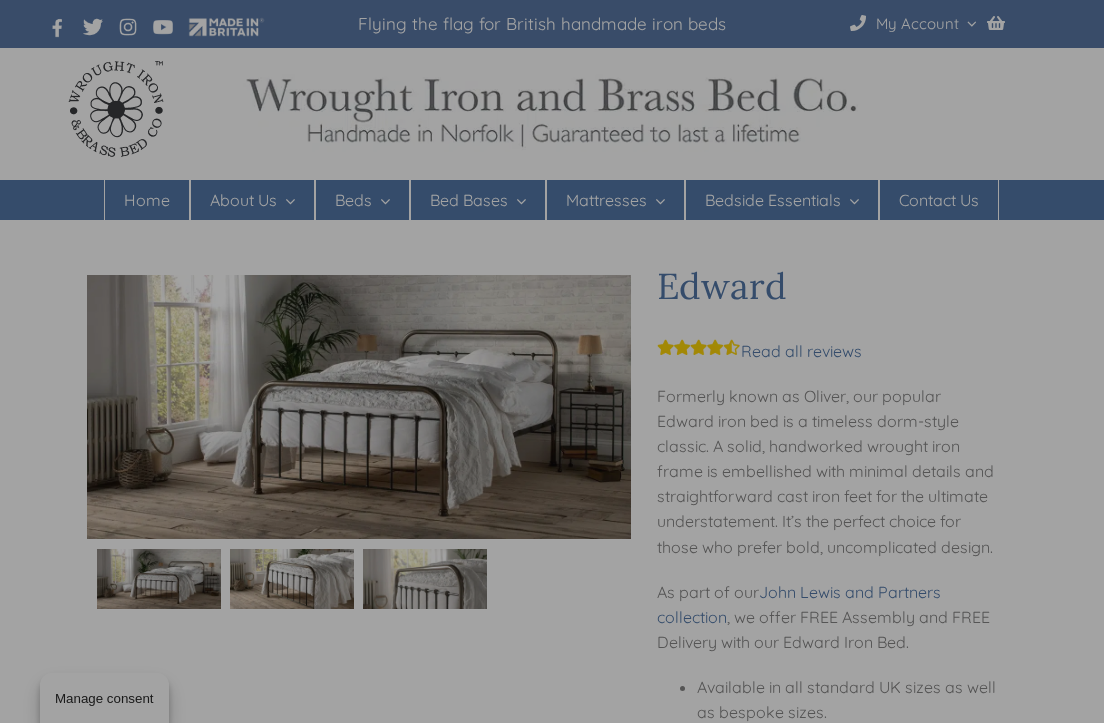 click at bounding box center [552, 361] 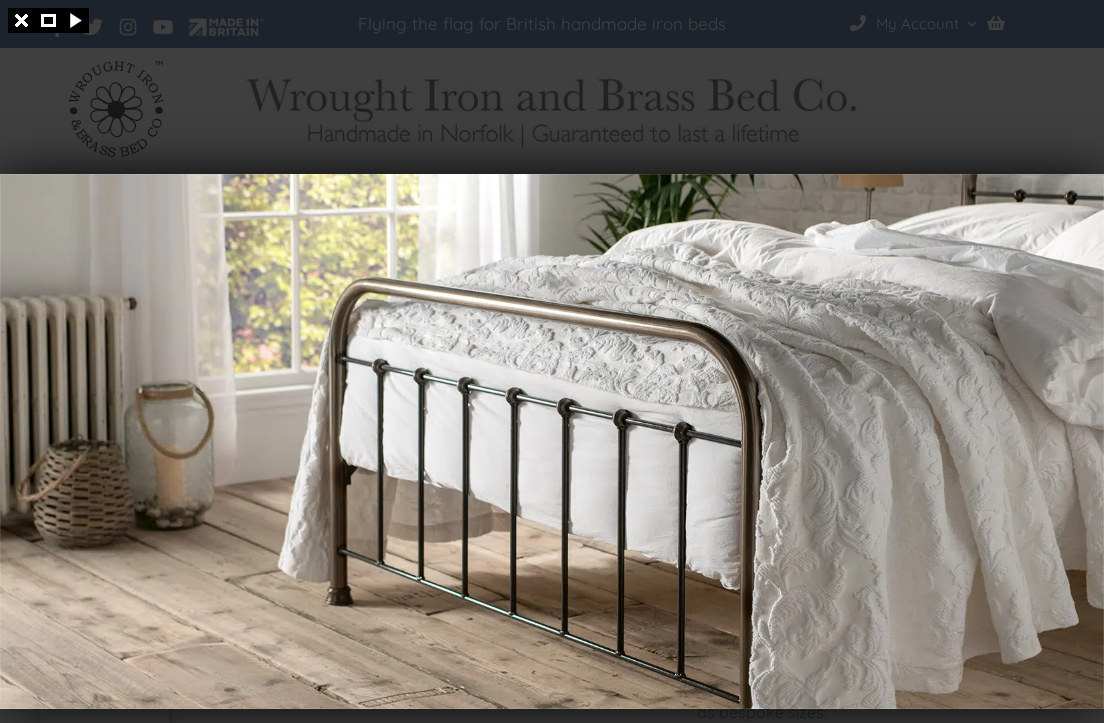 click at bounding box center [552, 361] 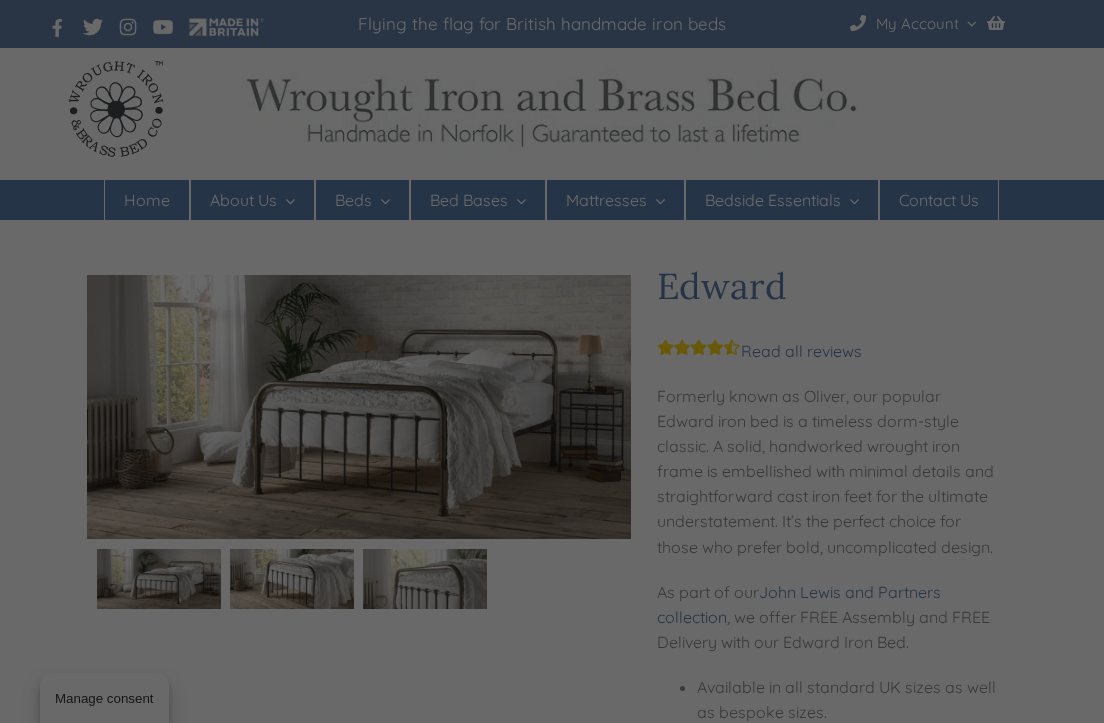 click at bounding box center (552, 361) 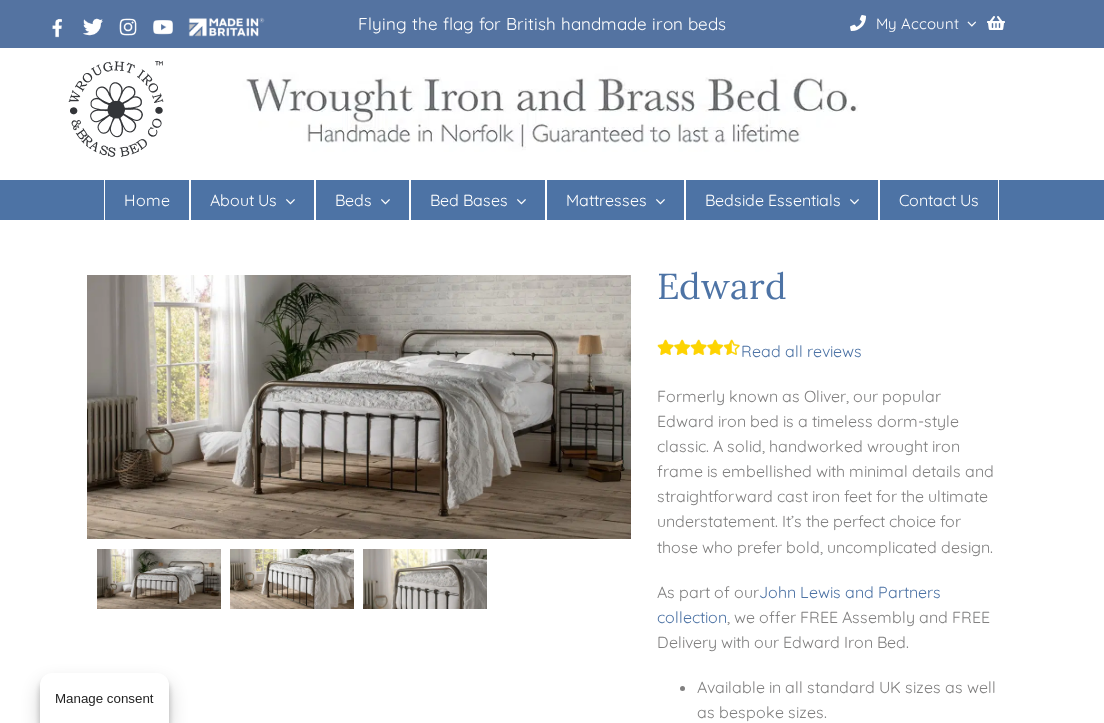 click on "Double beds" at bounding box center [563, 342] 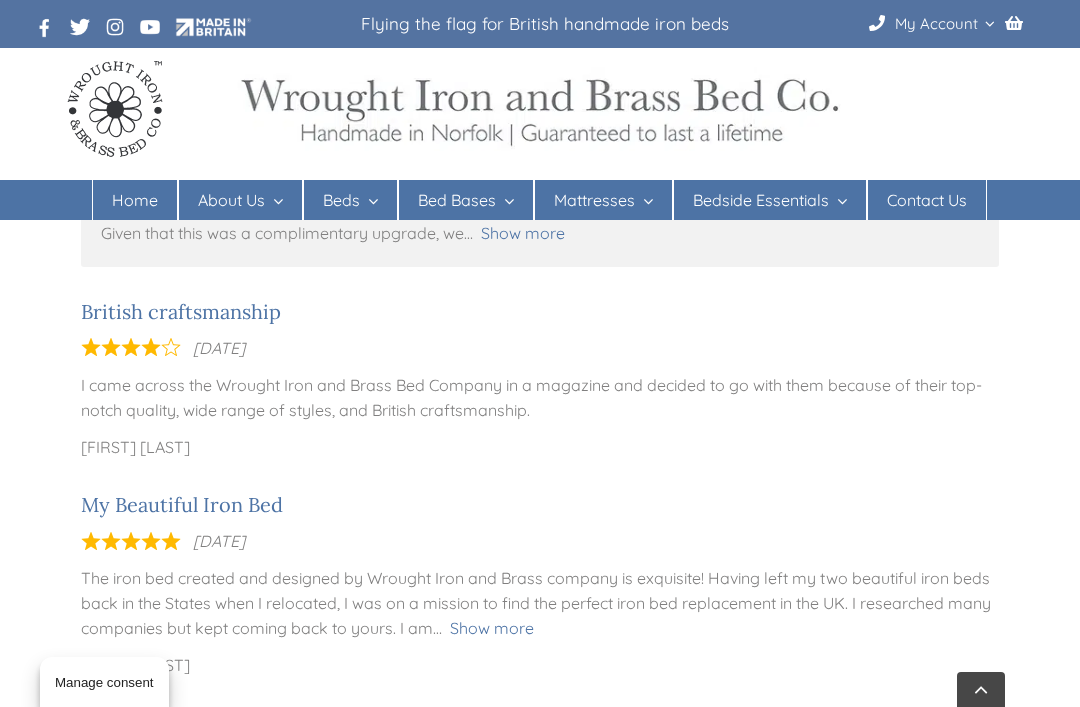 scroll, scrollTop: 2425, scrollLeft: 0, axis: vertical 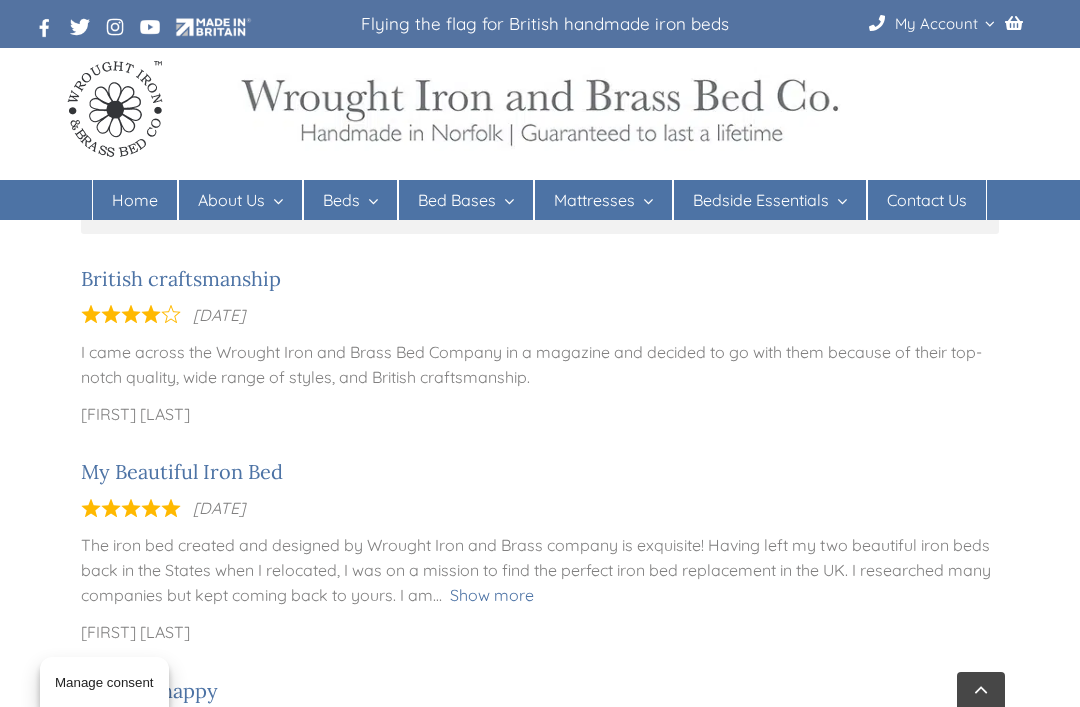 click on "Show more" at bounding box center [492, 595] 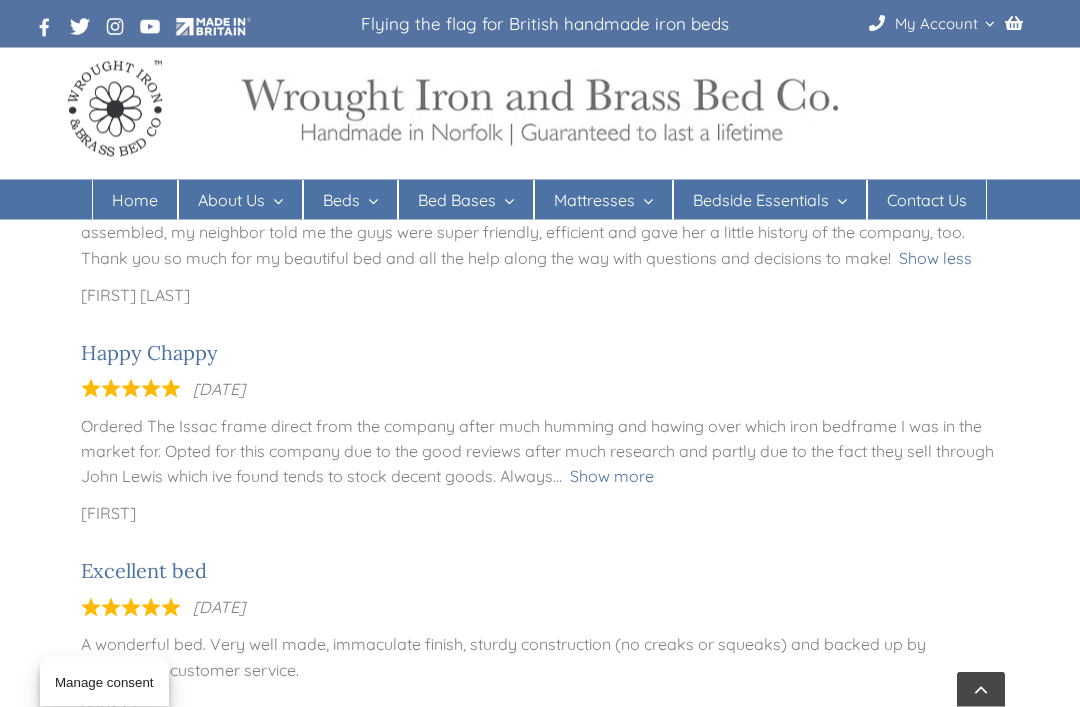 scroll, scrollTop: 2813, scrollLeft: 0, axis: vertical 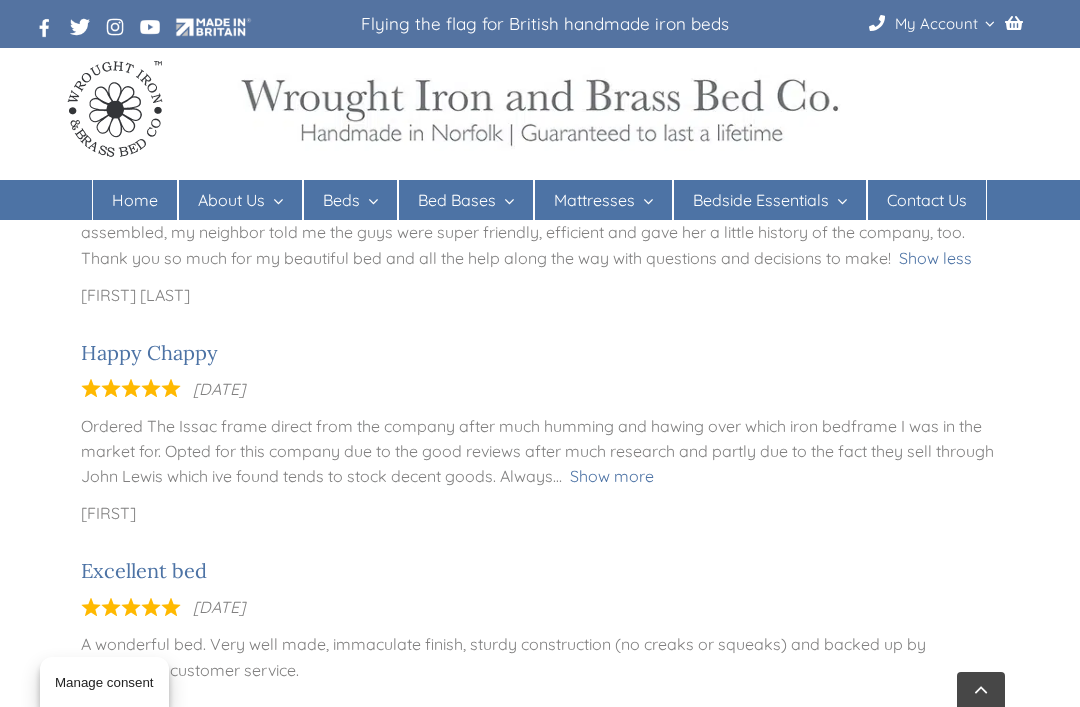 click on "Show more" at bounding box center [612, 476] 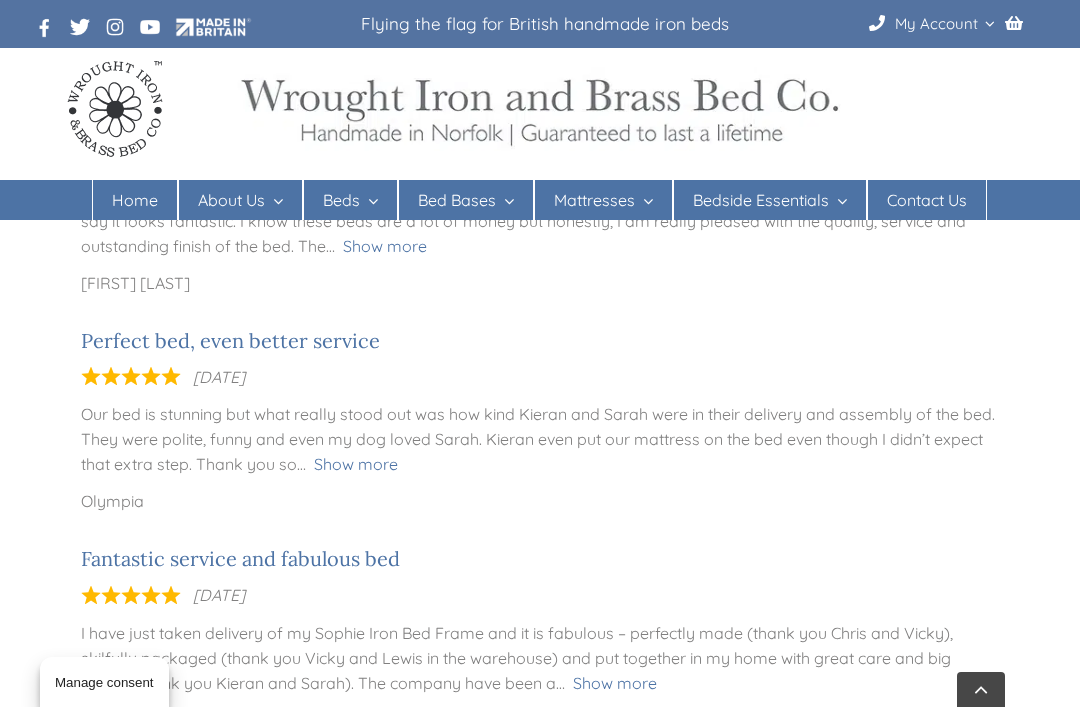 scroll, scrollTop: 4748, scrollLeft: 0, axis: vertical 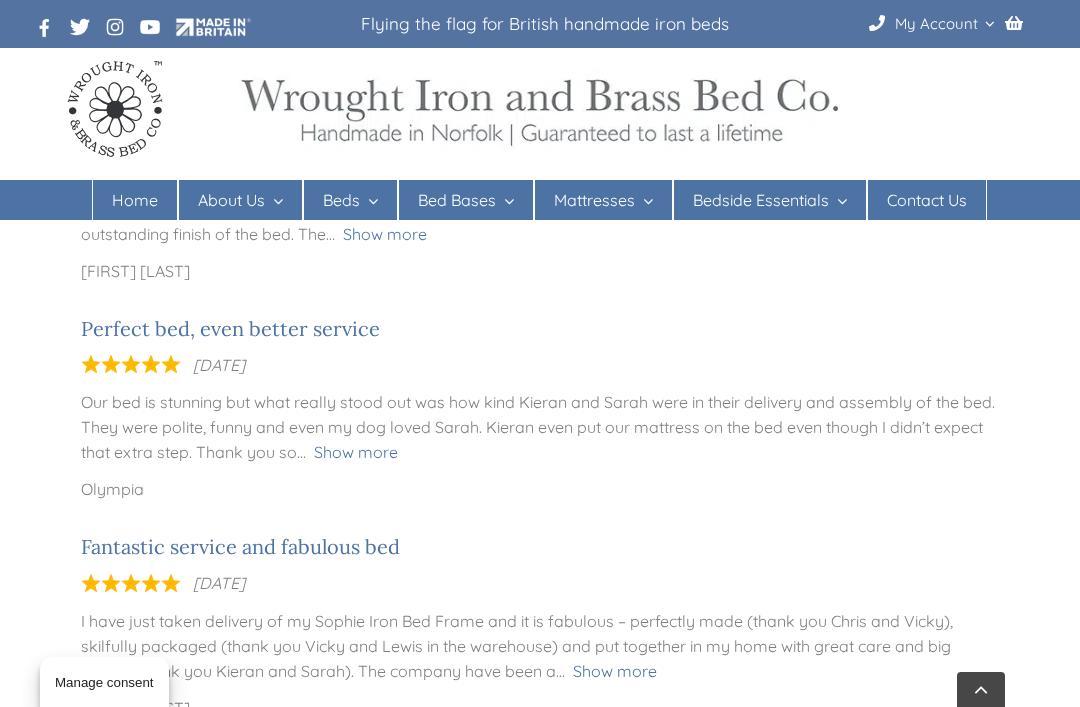 click on "Show more" at bounding box center [356, 452] 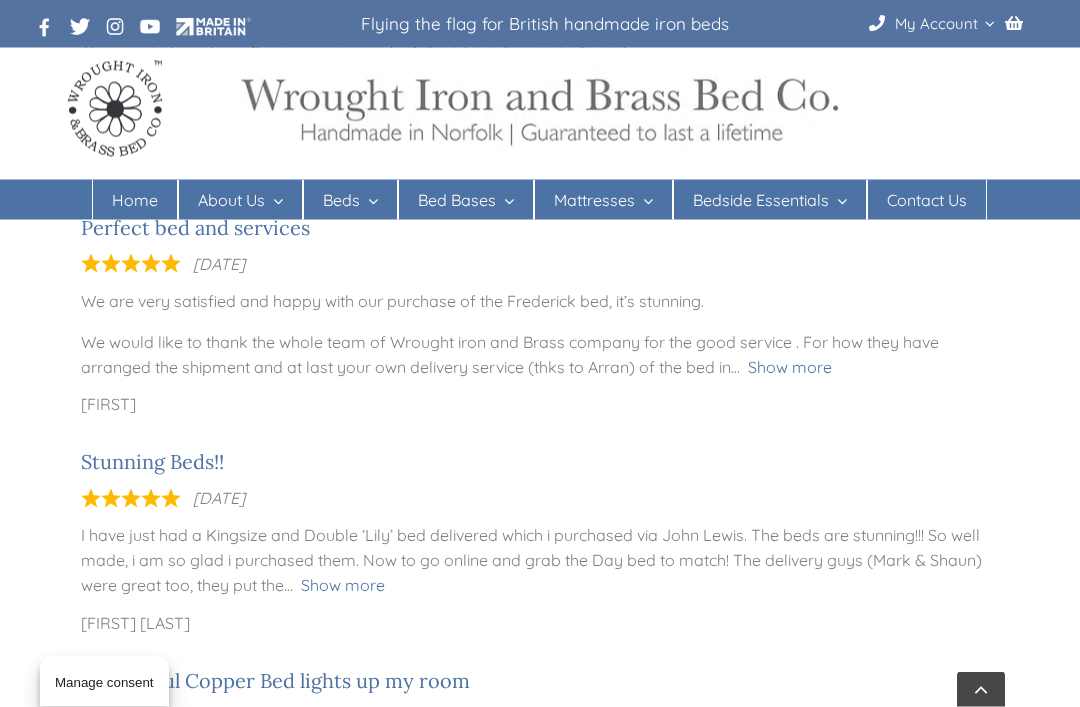 scroll, scrollTop: 5972, scrollLeft: 0, axis: vertical 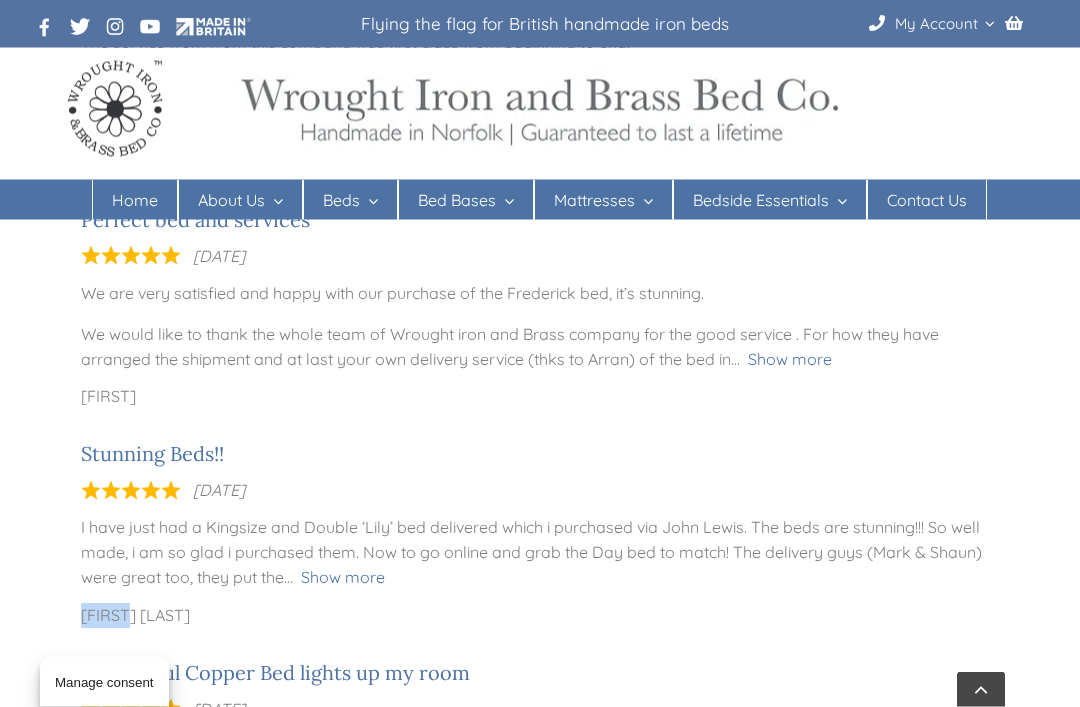 click on "Customer Reviews
Customer Reviews
Our Story & Mission
At Wrought Iron & Brass Bed Co., we take immense pride in creating handmade metal beds that will be passed down through generations. As a family-run business, we’ve committed ourselves to crafting iron beds that don’t just look great but are built to stand the test of time. Over the years, our handmade iron beds have found their way into homes across 24 countries and four continents. To our surprise, they’ve even made an appearance on Broadway!
Why Our Customers Love Us
For nearly two decades, we’ve dedicated ourselves to perfecting the art of creating the ideal bed for a peaceful night’s sleep. But don’t just take our word for it—check out the glowing customer reviews for  handmade iron beds  that reflect the beauty and comfort of our handcrafted creations.
We Value Your Feedback
If you’ve recently visited our showroom or received one of our handmade metal beds," at bounding box center (540, 3176) 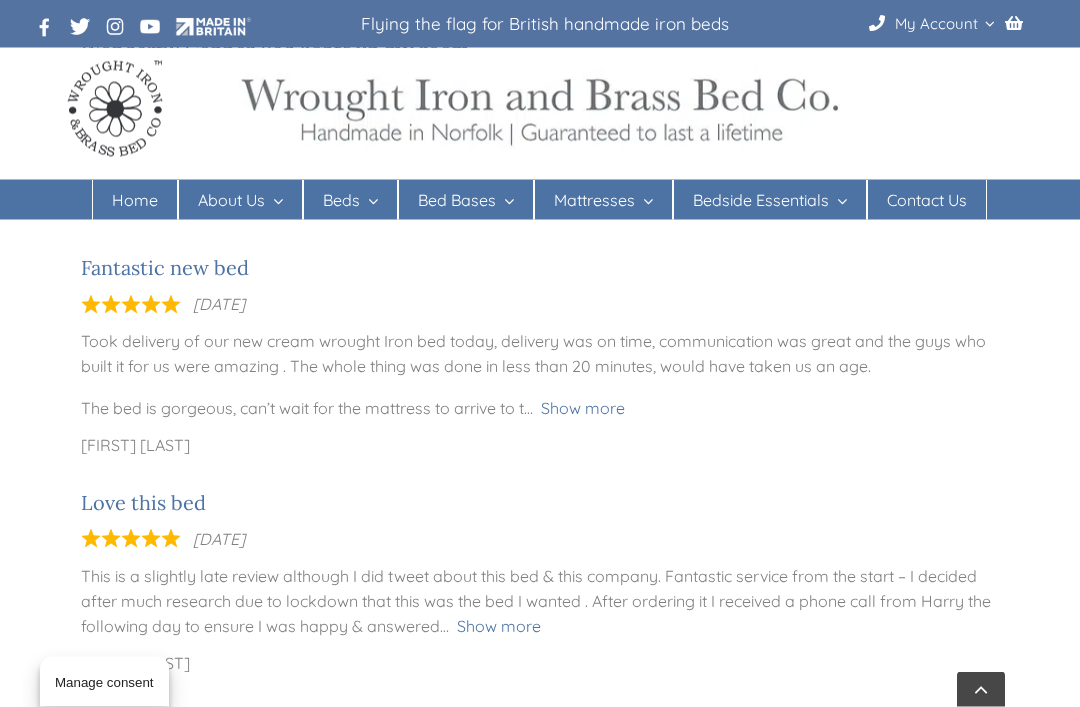 scroll, scrollTop: 6613, scrollLeft: 0, axis: vertical 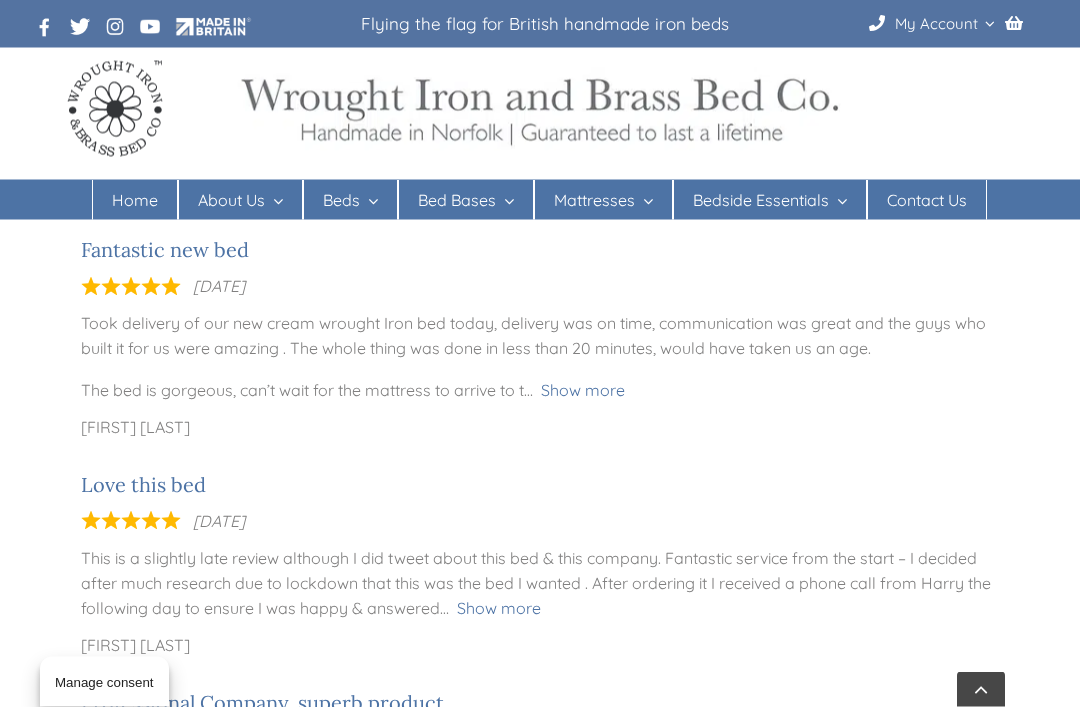 click on "Show more" at bounding box center [499, 609] 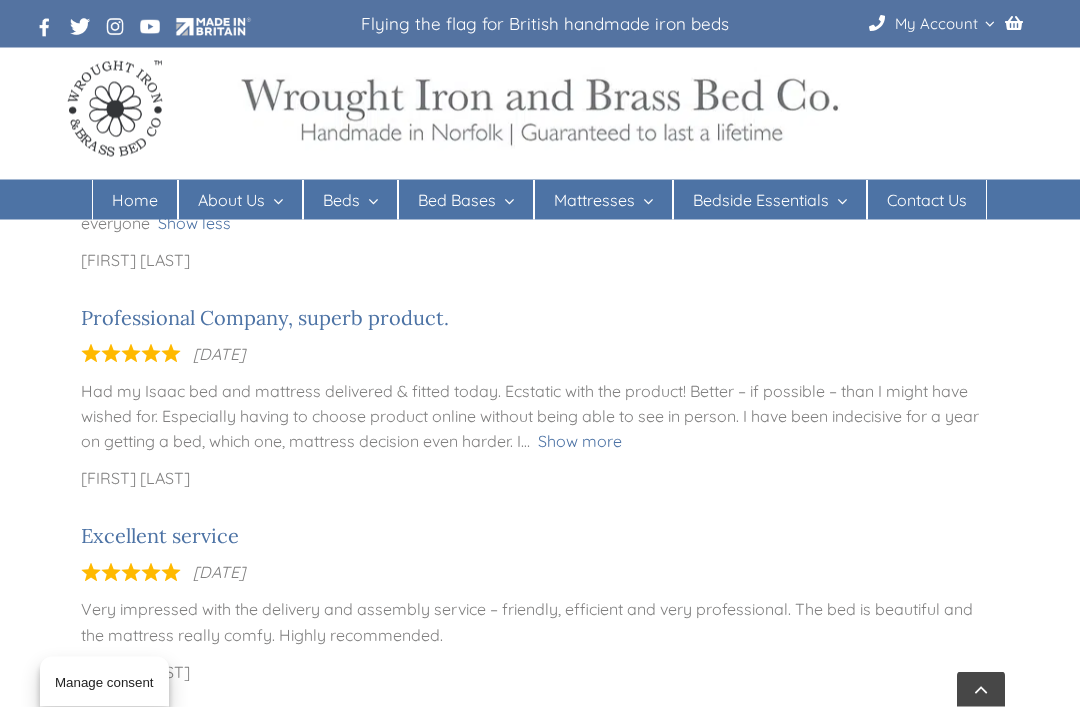 scroll, scrollTop: 7142, scrollLeft: 0, axis: vertical 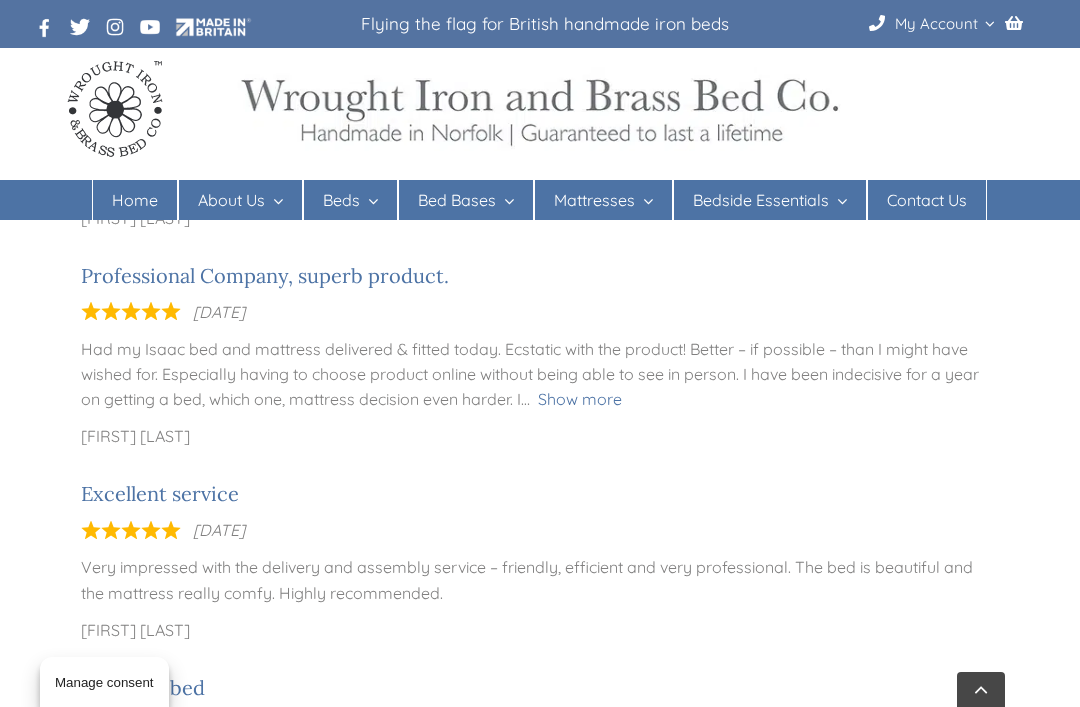 click on "Show more" at bounding box center (580, 399) 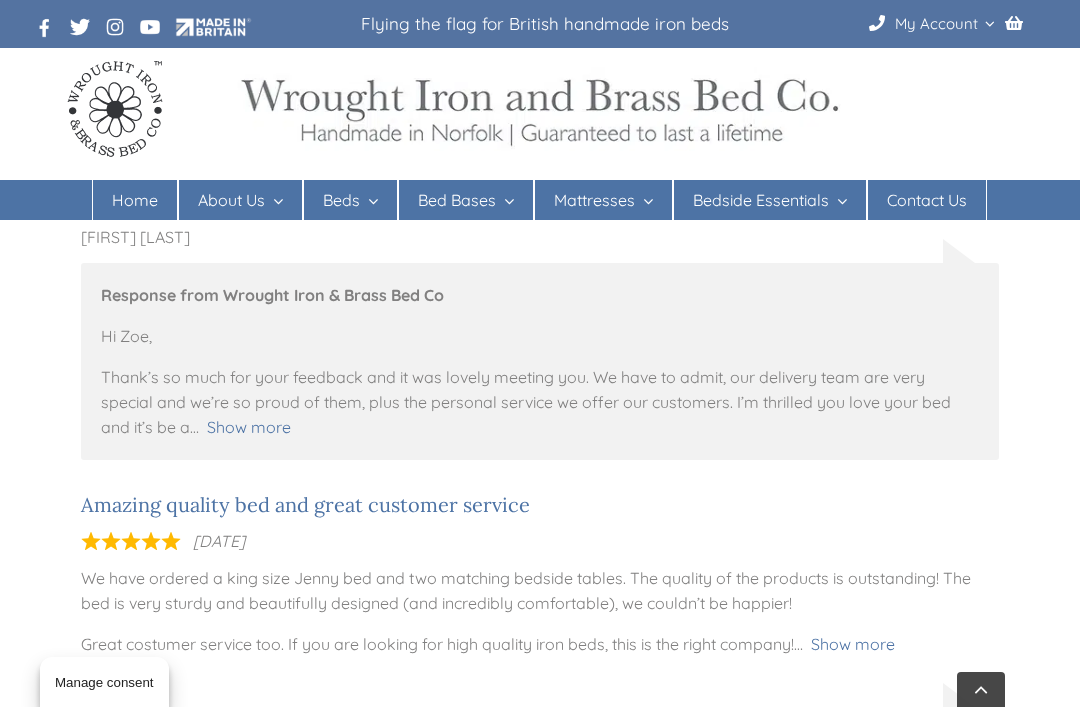 scroll, scrollTop: 11924, scrollLeft: 0, axis: vertical 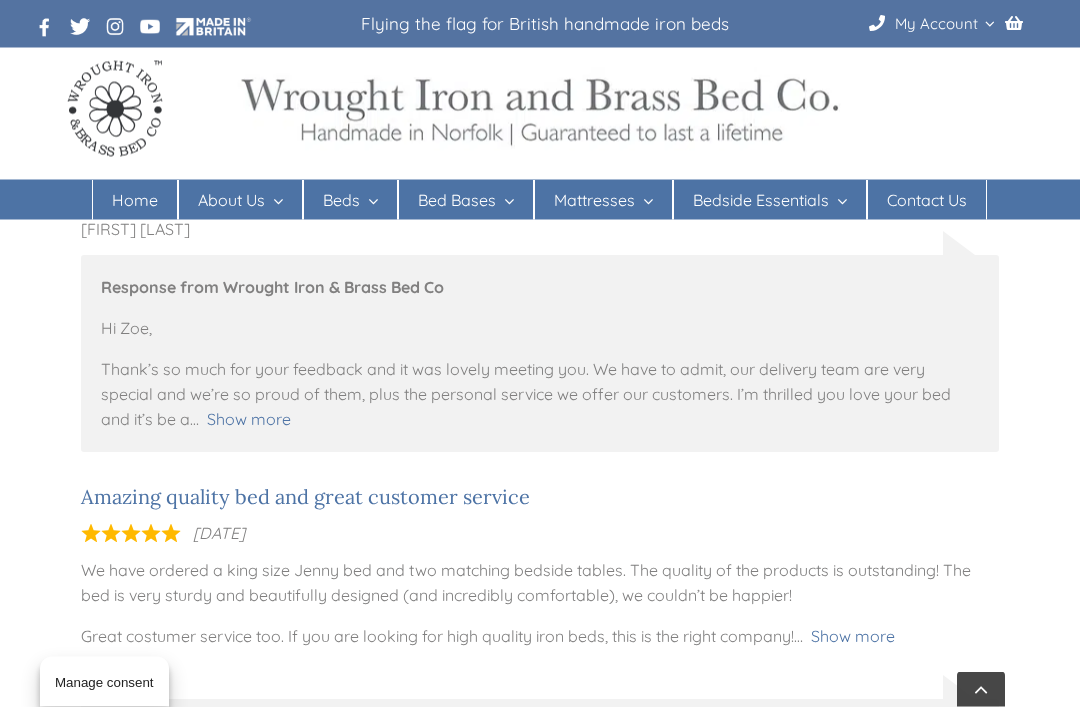 click on "Show more" at bounding box center (249, 420) 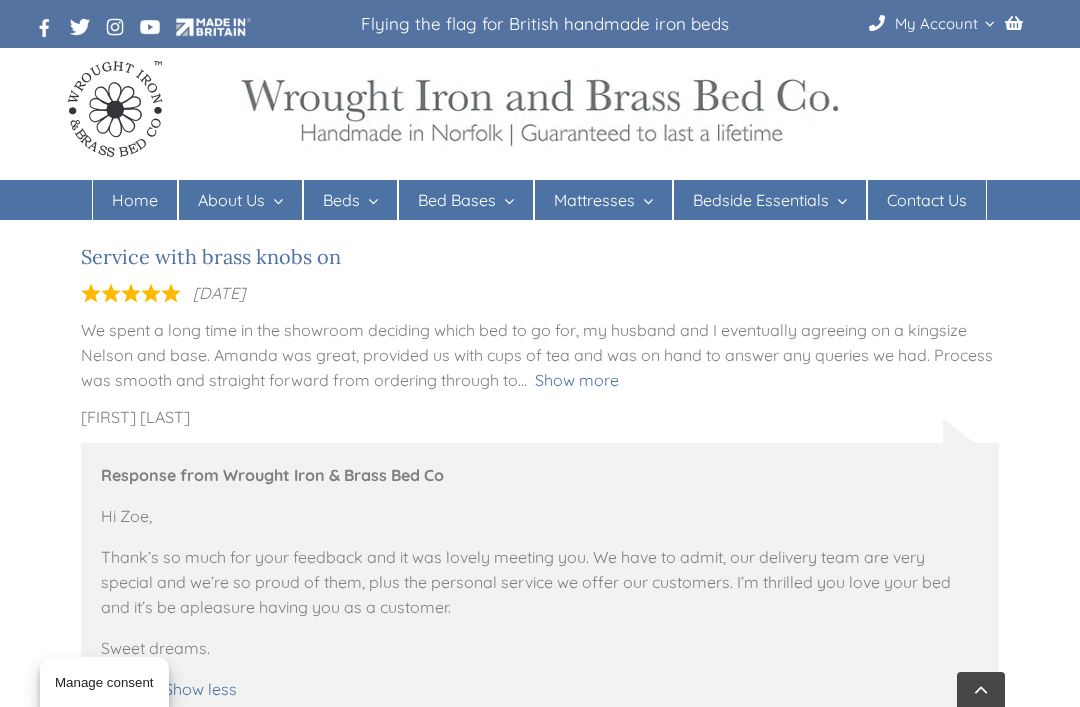 scroll, scrollTop: 11721, scrollLeft: 0, axis: vertical 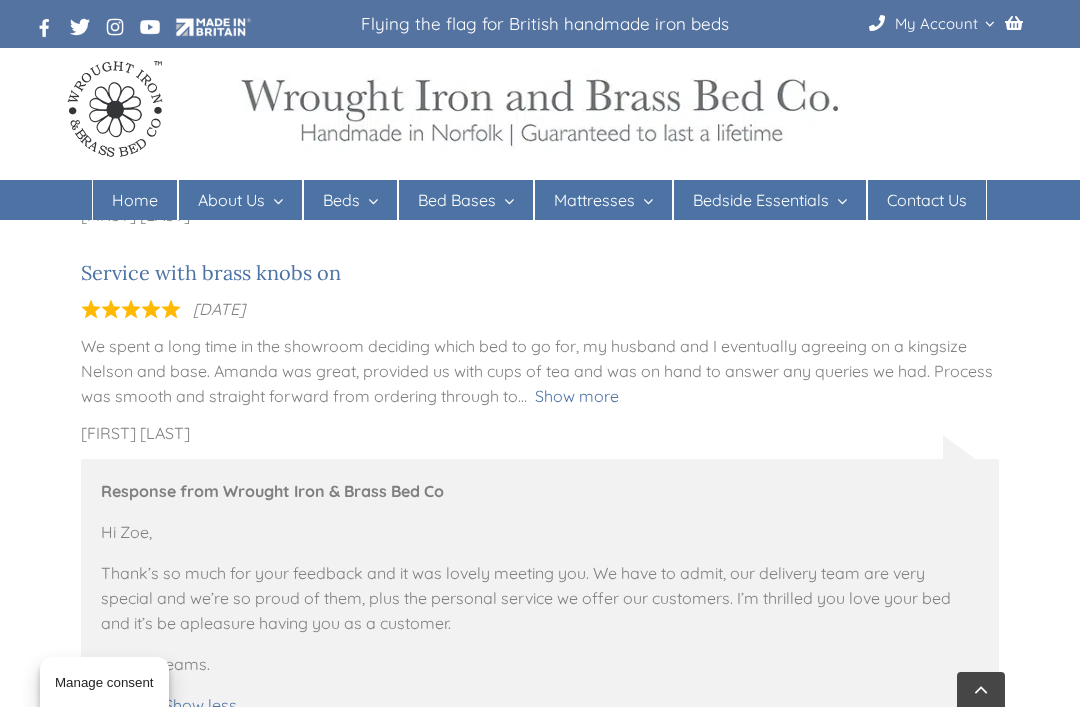 click on "Service with brass knobs on
10/05/2020
We spent a long time in the showroom deciding which bed to go for, my husband and I eventually agreeing on a kingsize Nelson and base. Amanda was great, provided us with cups of tea and was on hand to answer any queries we had. Process was smooth and straight forward from ordering through to  delivery. The best delivery people we’ve ever had, they were friendly, careful and tidy, as they brought the bed in and assembled for us – polishing the brass before they left. Lovely to have a great quality locally made bed and personal service – something not so easy to find these days. We would definately recommend and buy again. Show more
Zoe Tebbutt
Response from Wrought Iron & Brass Bed Co Hi Zoe,
pleasure having you as a customer.
Sweet dreams.
Amanda Show less" at bounding box center [540, 499] 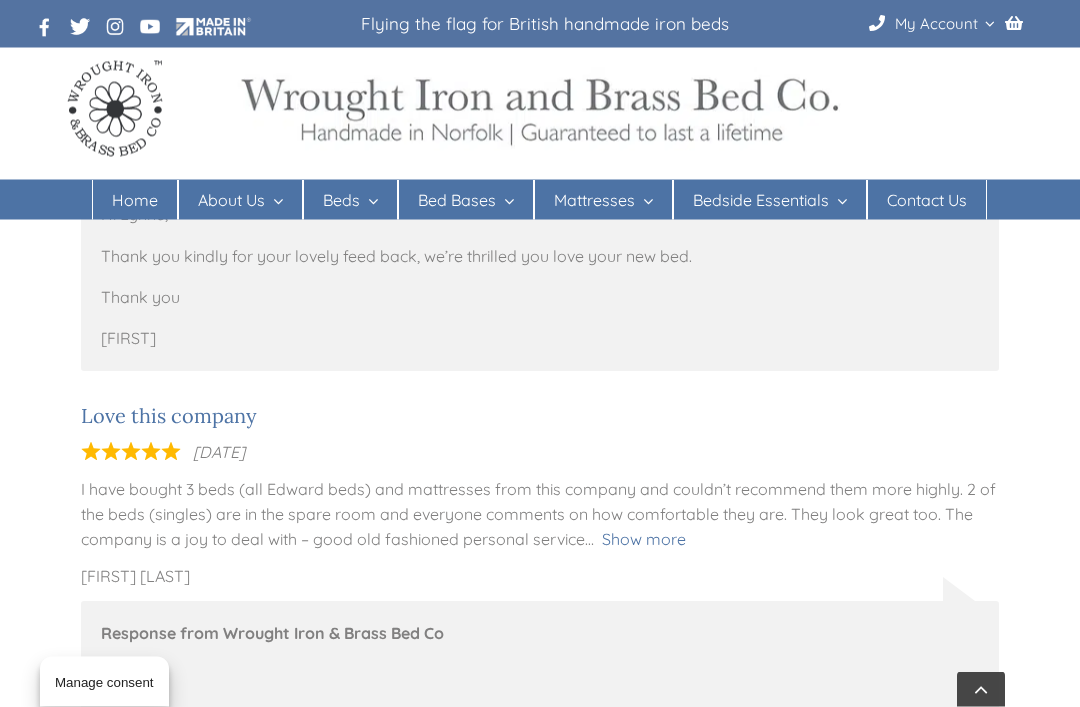 scroll, scrollTop: 13101, scrollLeft: 0, axis: vertical 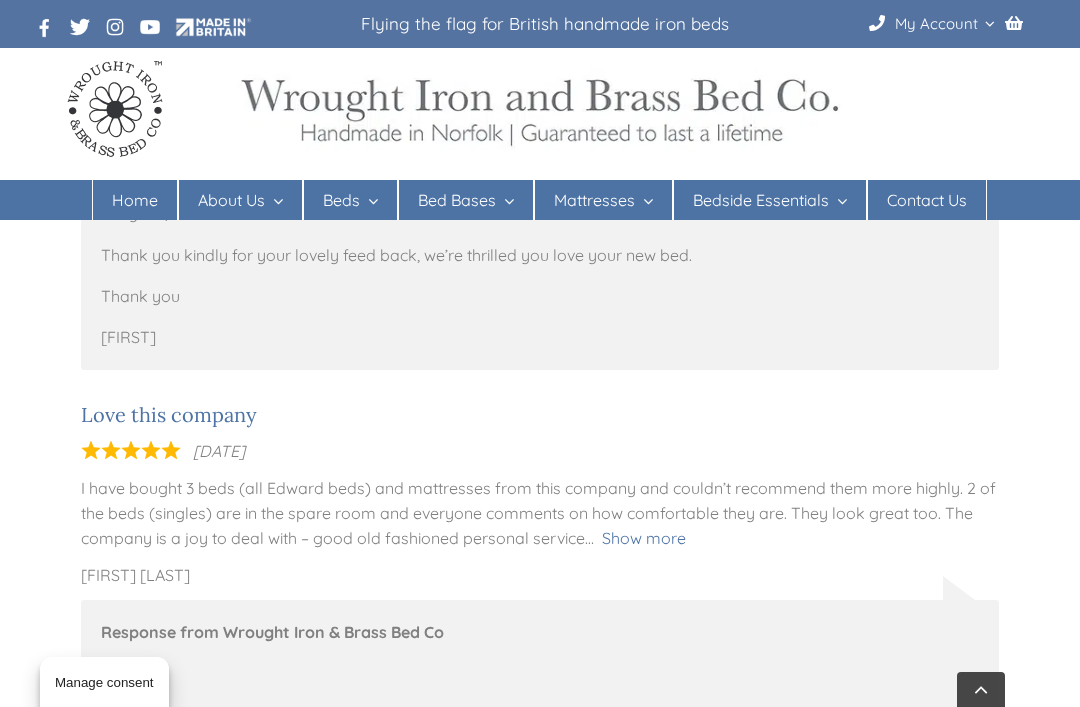 click on "Customer Reviews
Customer Reviews
Our Story & Mission
At Wrought Iron & Brass Bed Co., we take immense pride in creating handmade metal beds that will be passed down through generations. As a family-run business, we’ve committed ourselves to crafting iron beds that don’t just look great but are built to stand the test of time. Over the years, our handmade iron beds have found their way into homes across 24 countries and four continents. To our surprise, they’ve even made an appearance on Broadway!
Why Our Customers Love Us
For nearly two decades, we’ve dedicated ourselves to perfecting the art of creating the ideal bed for a peaceful night’s sleep. But don’t just take our word for it—check out the glowing customer reviews for  handmade iron beds  that reflect the beauty and comfort of our handcrafted creations.
We Value Your Feedback
If you’ve recently visited our showroom or received one of our handmade metal beds," at bounding box center [540, -3750] 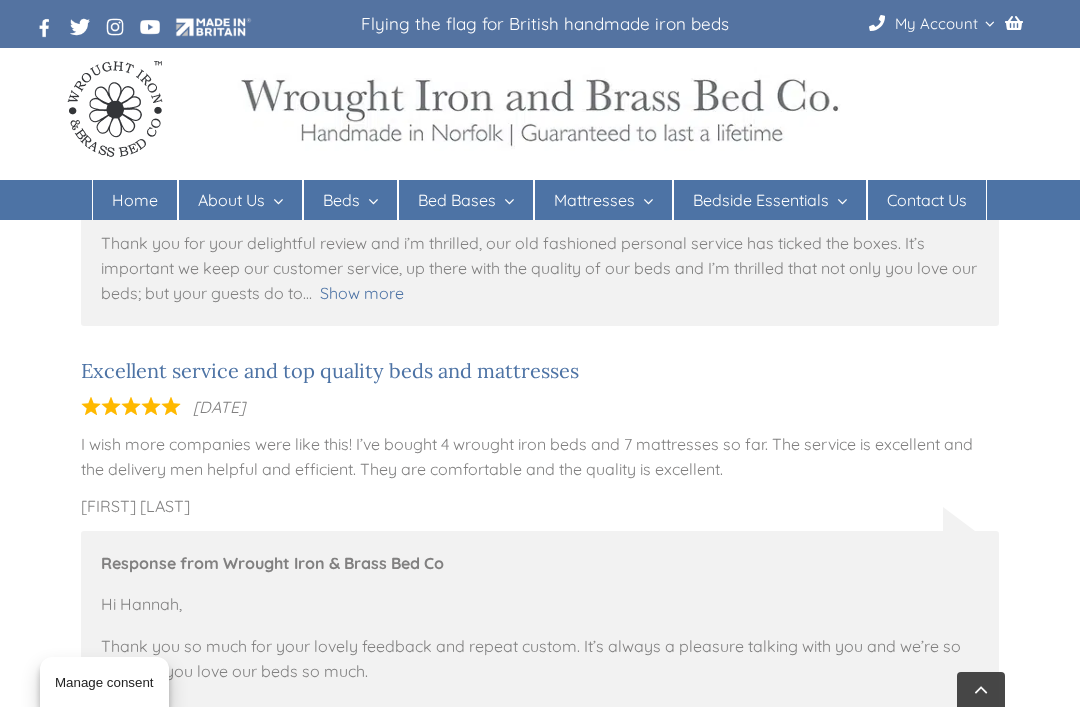 scroll, scrollTop: 13566, scrollLeft: 0, axis: vertical 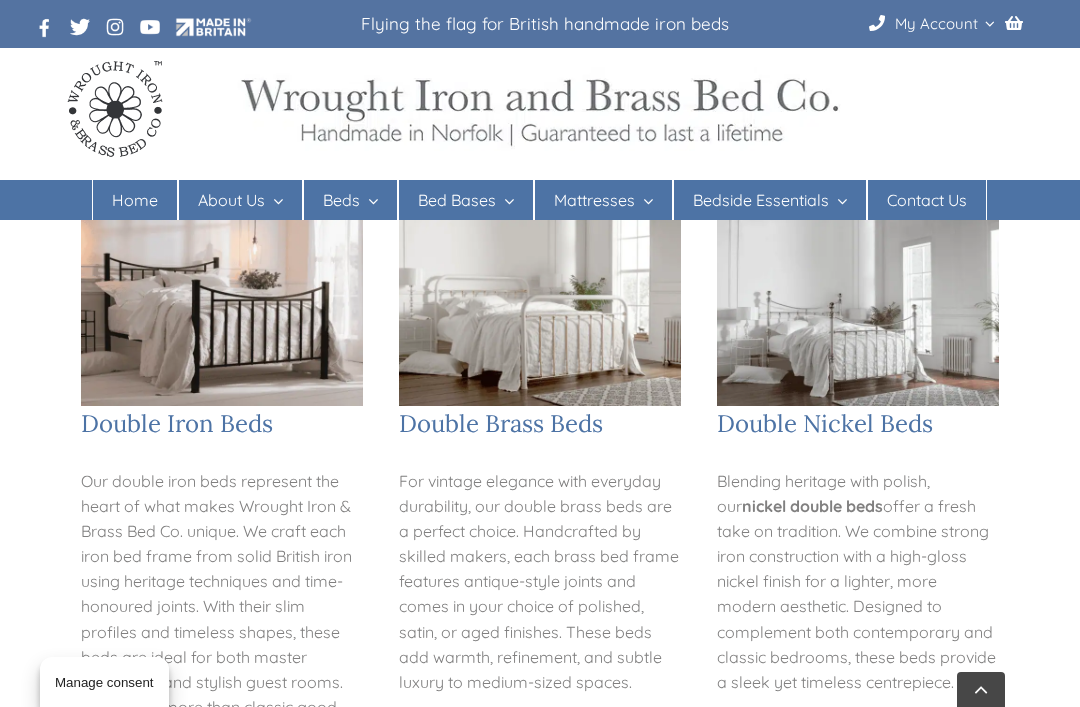 click on "Double Brass Beds" at bounding box center [540, 424] 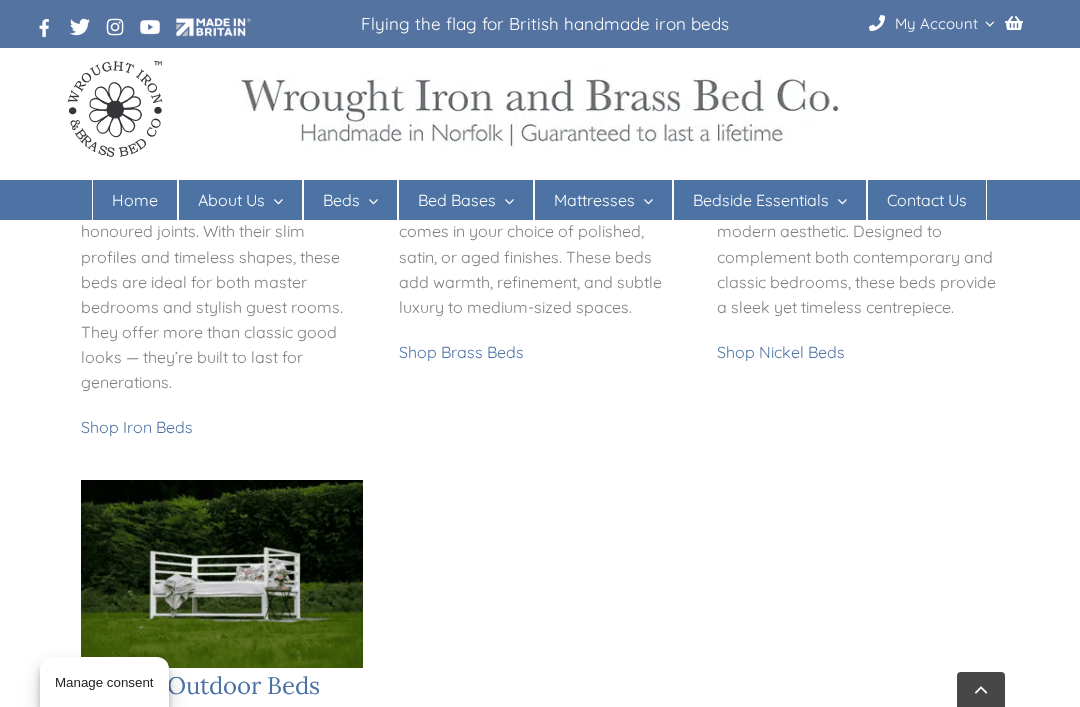 scroll, scrollTop: 1317, scrollLeft: 0, axis: vertical 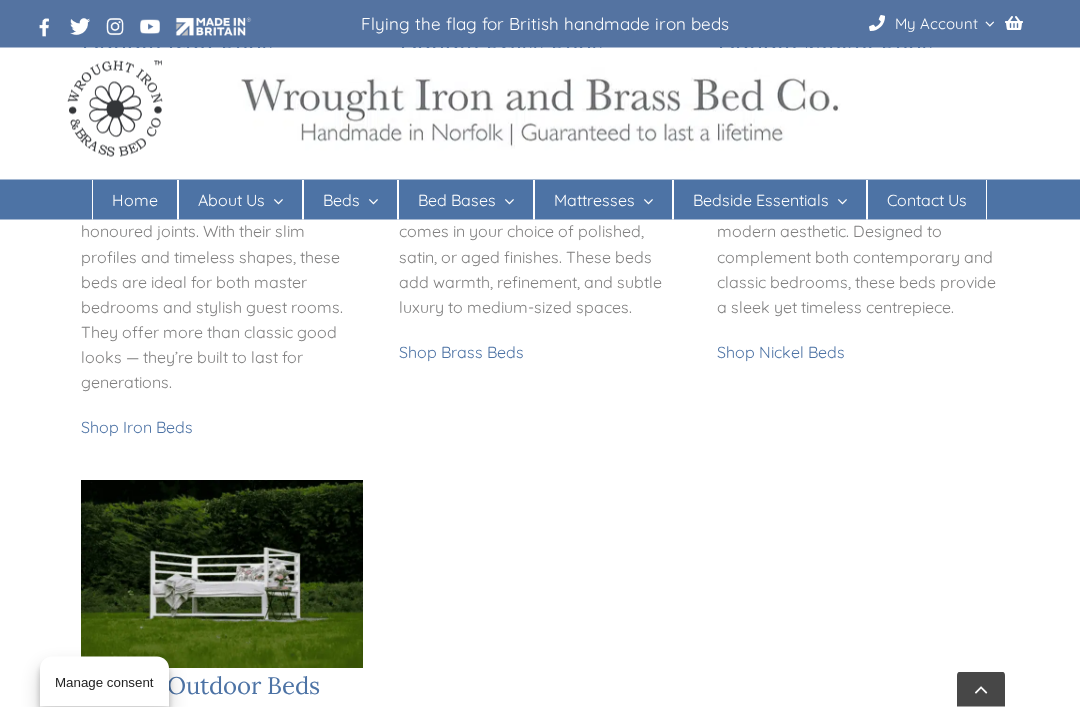 click on "Shop Brass Beds" at bounding box center [461, 353] 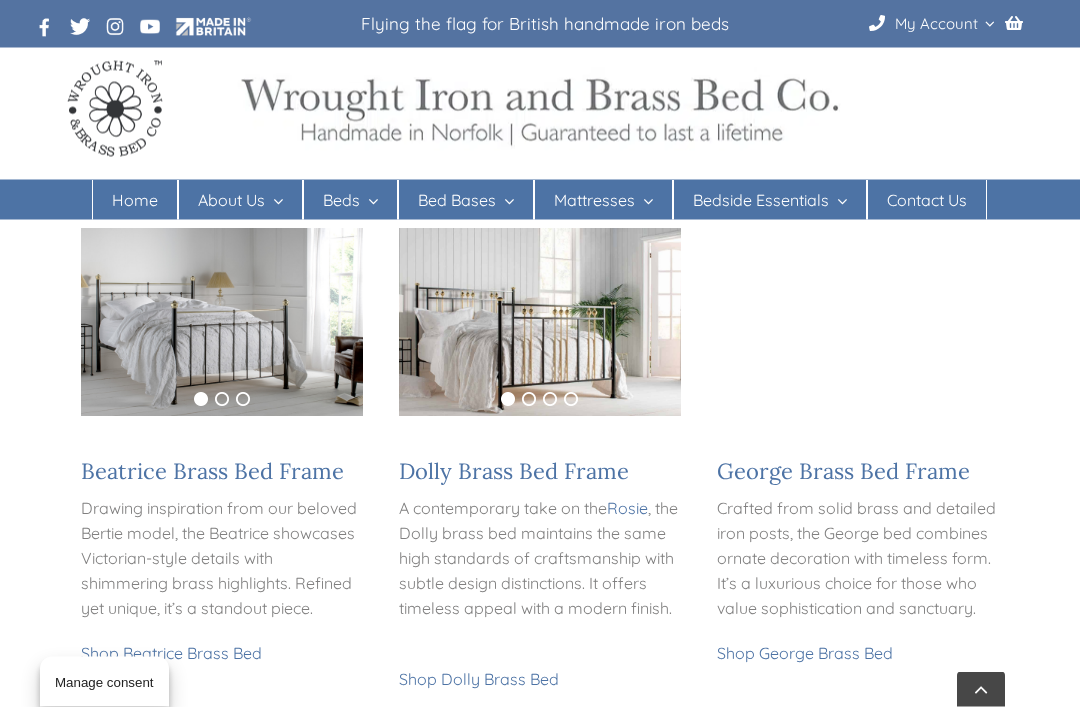 scroll, scrollTop: 1837, scrollLeft: 0, axis: vertical 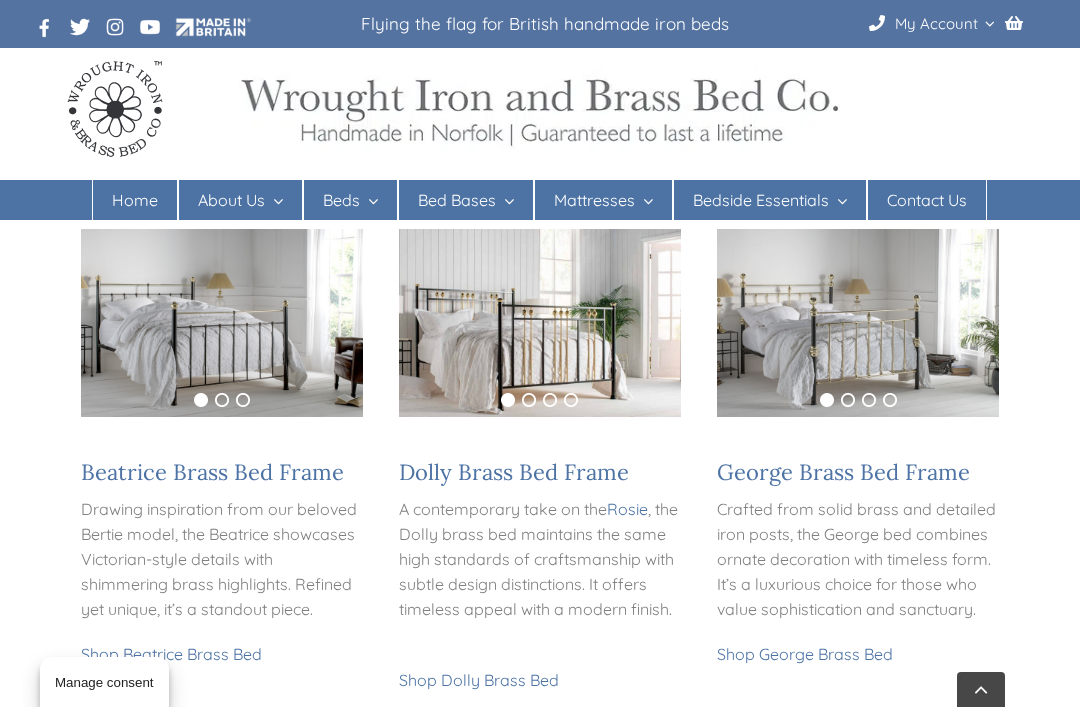click on "Beatrice Brass Bed" at bounding box center [177, 472] 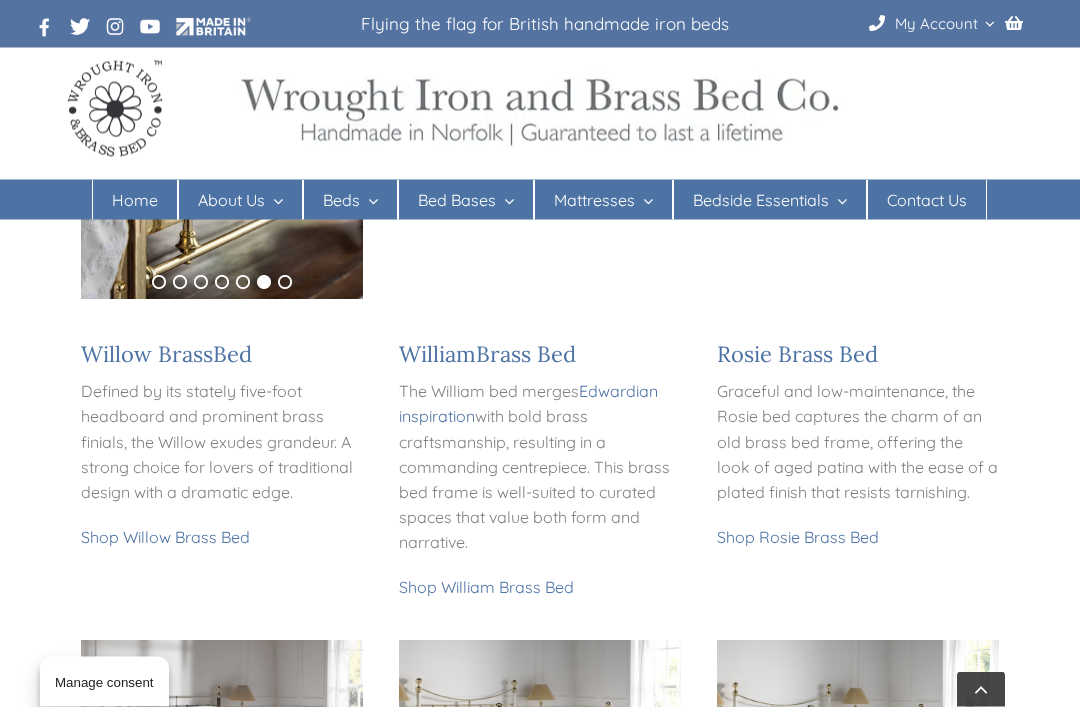 scroll, scrollTop: 928, scrollLeft: 0, axis: vertical 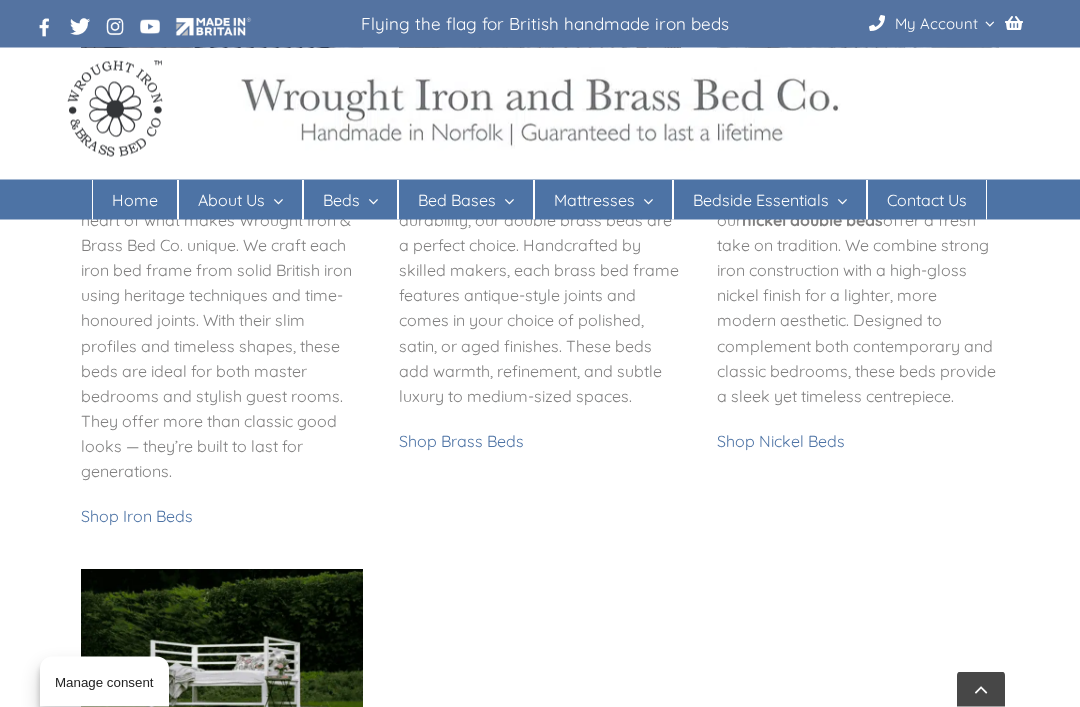 click on "Shop Iron Beds" at bounding box center [137, 517] 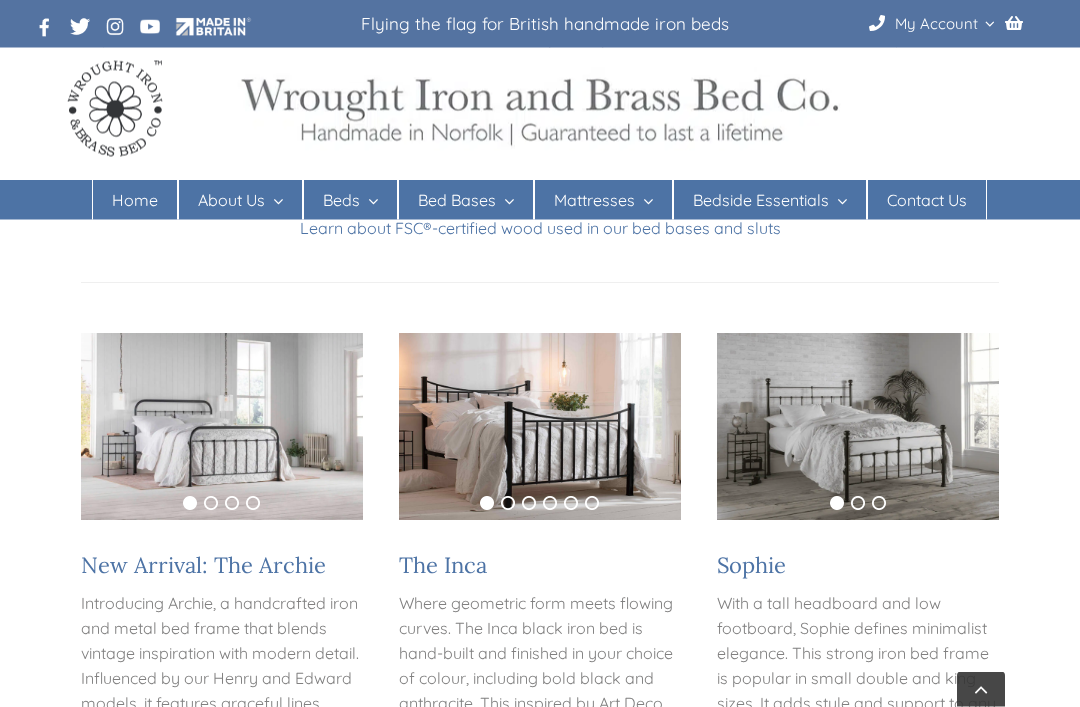 checkbox on "****" 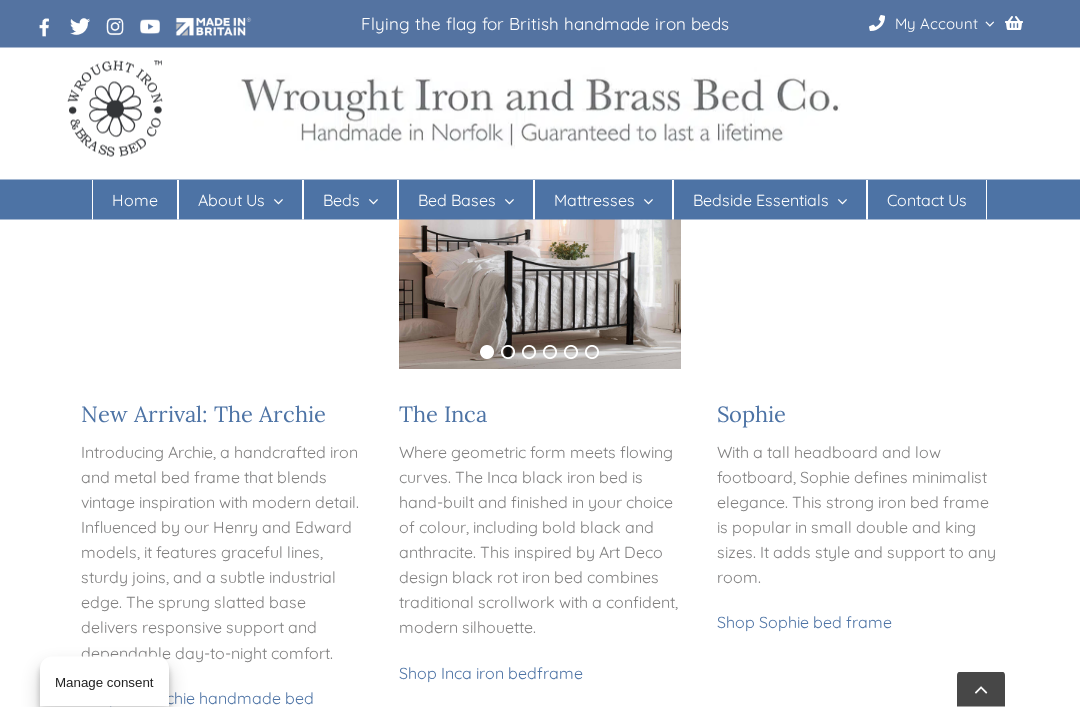 scroll, scrollTop: 455, scrollLeft: 0, axis: vertical 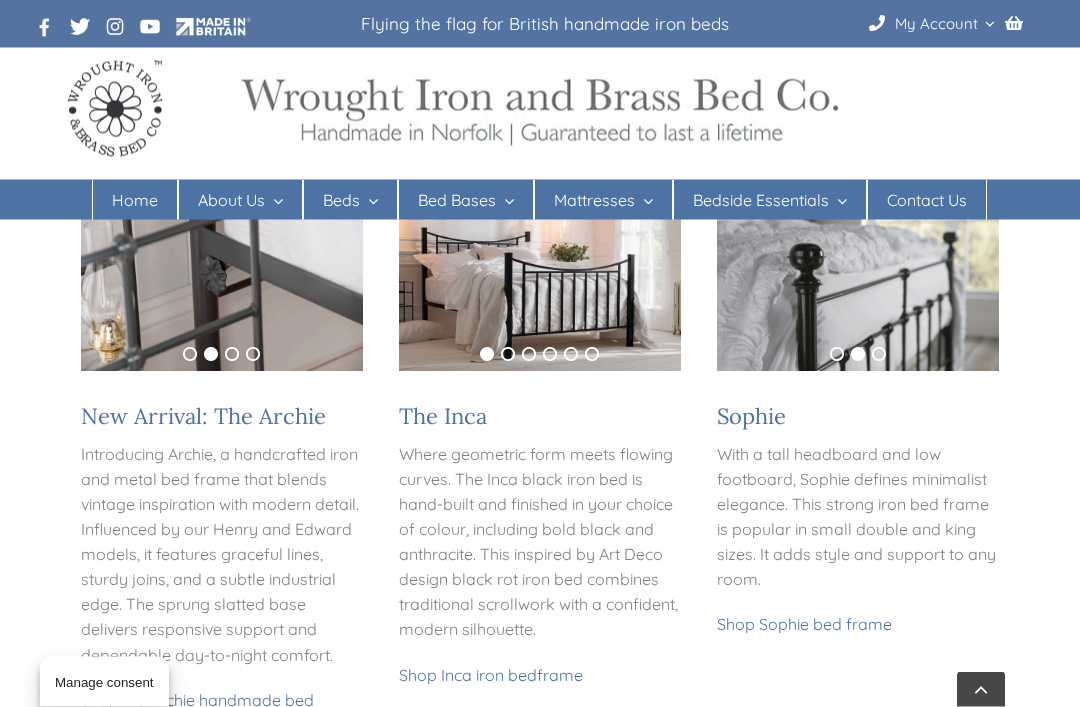 click on "Handcrafted Iron Bed –  Built to Last in Britain
Explore our collection of handcrafted iron beds, built with strength, elegance, and time-honoured craftsmanship. Each metal bed frame is made to order in our Norfolk workshop, using solid British steel and traditional blacksmithing techniques. The result is a bed that’s strong, quiet, and full of character — offering timeless style and long-lasting comfort for both modern and classic interiors.
Every bed can be customised to suit your space, with a choice of sizes, colours, and base types. Whether you’re after a classic double iron bed or a cast iron-style frame with a bespoke finish, we’ll build yours by hand with care and precision.
Learn about FSC ® -certified wood used in our bed bases and sluts
1 2 3 4
New Arrival: The Archie
Shop the Archie handmade bed frame
1 2 3 4 5 6
The Inca
Shop Inca iron bed  frame
1 2 3
Sophie
Shop Sophie bed frame
1 2 3
Grace
Shop Grace bed  frame
1 2 3
Edward
1 2 3" at bounding box center (540, 1042) 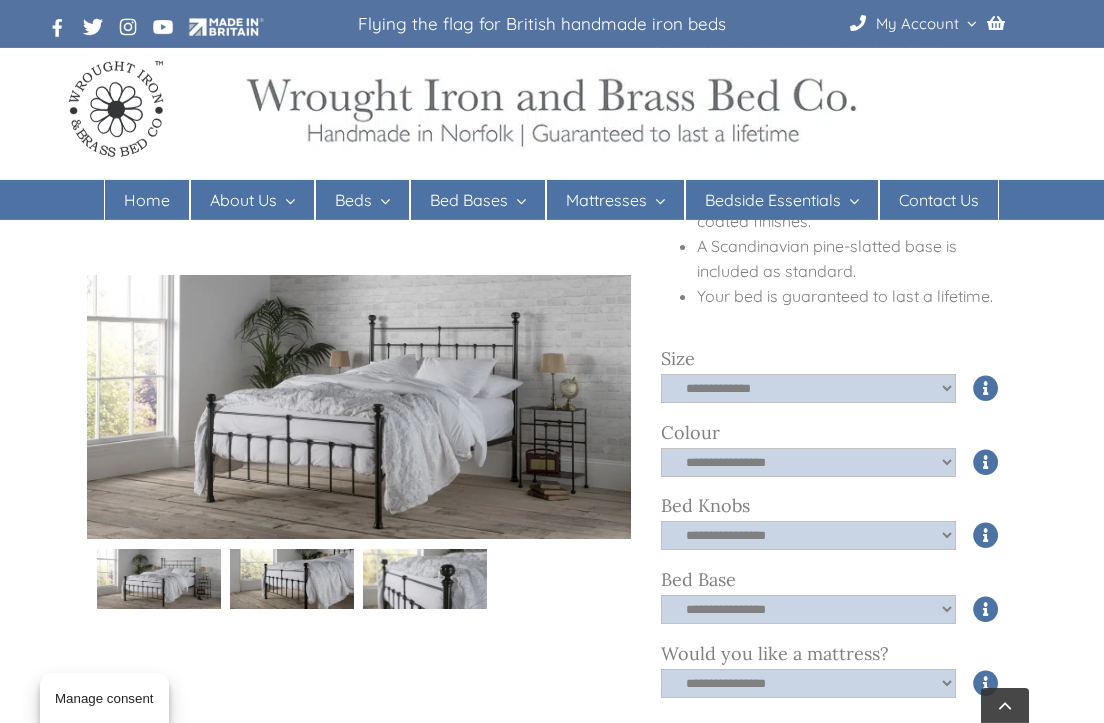scroll, scrollTop: 663, scrollLeft: 0, axis: vertical 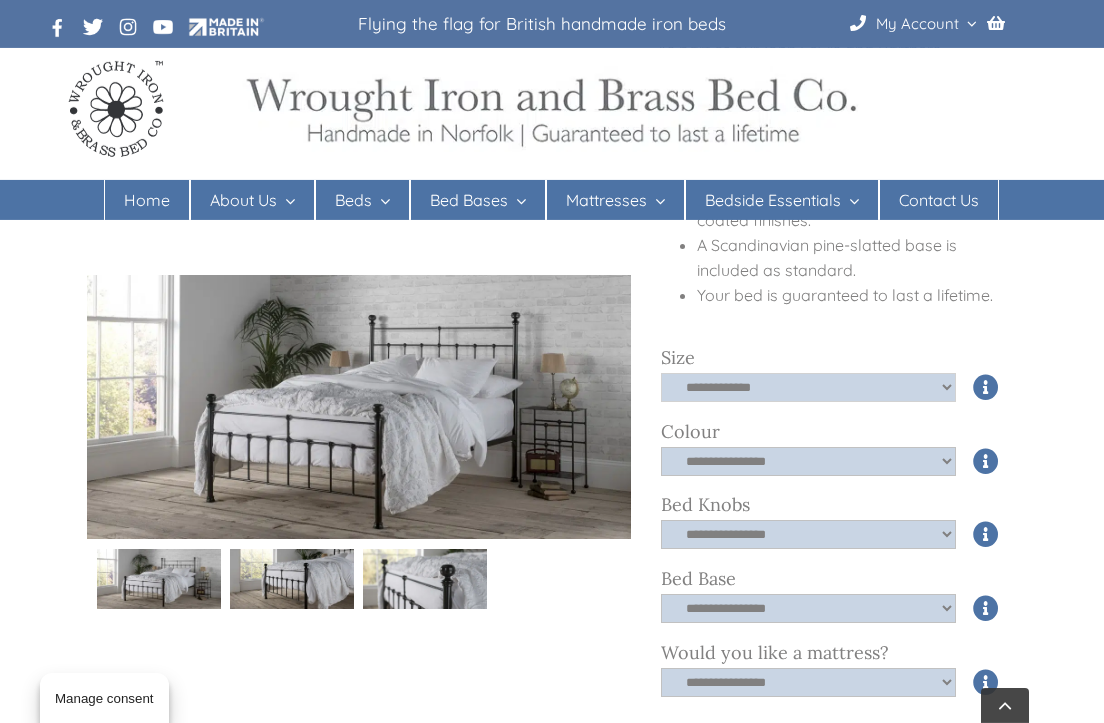 click on "**********" 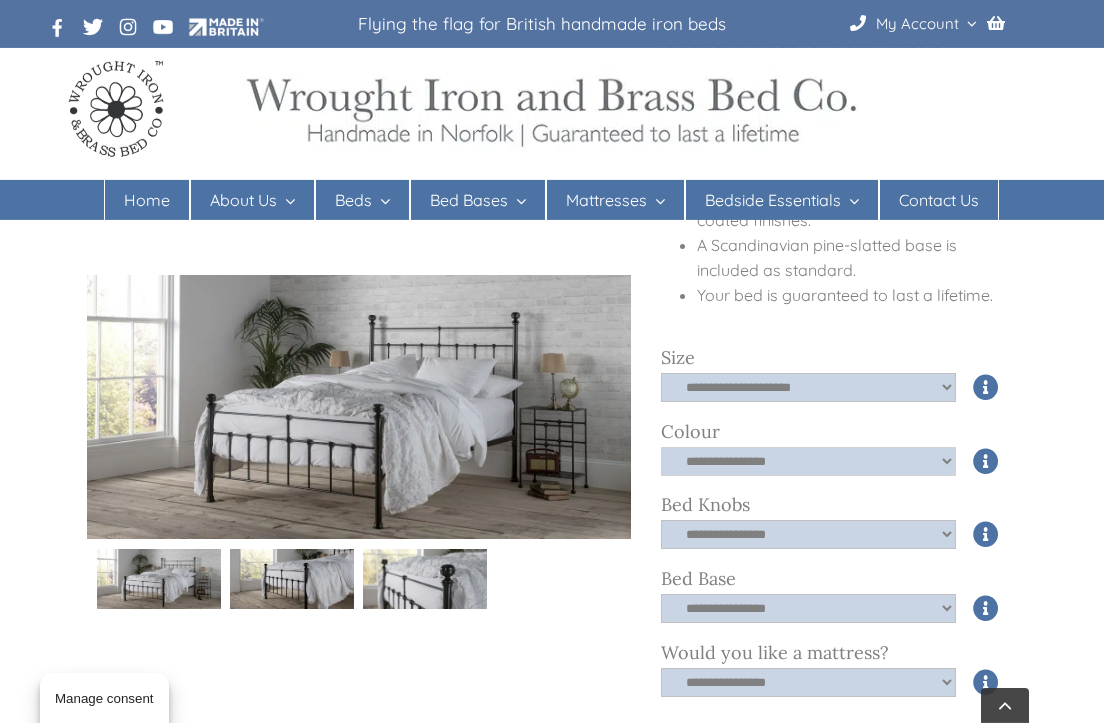 click on "**********" 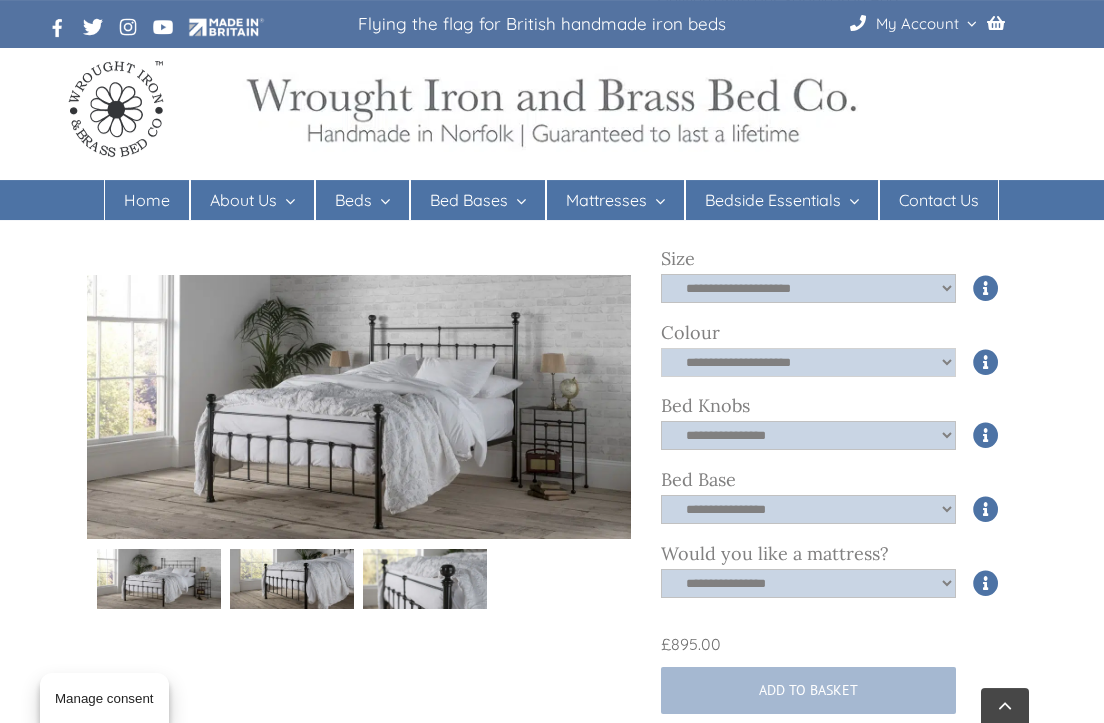 scroll, scrollTop: 746, scrollLeft: 0, axis: vertical 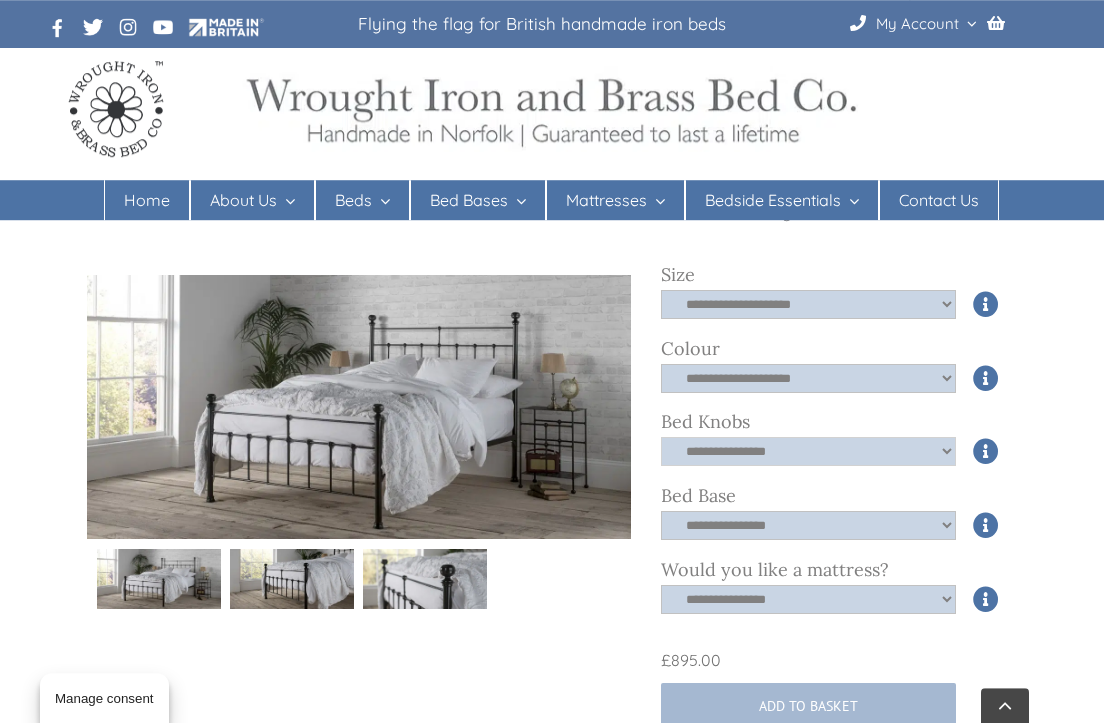 click on "**********" 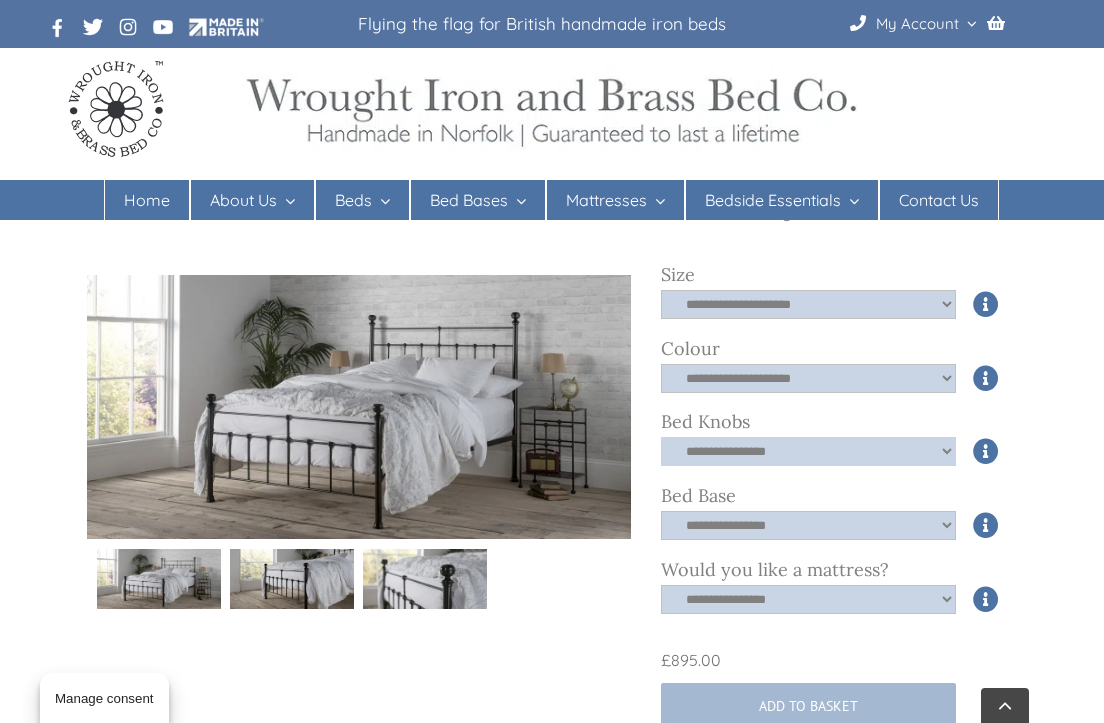 select on "****" 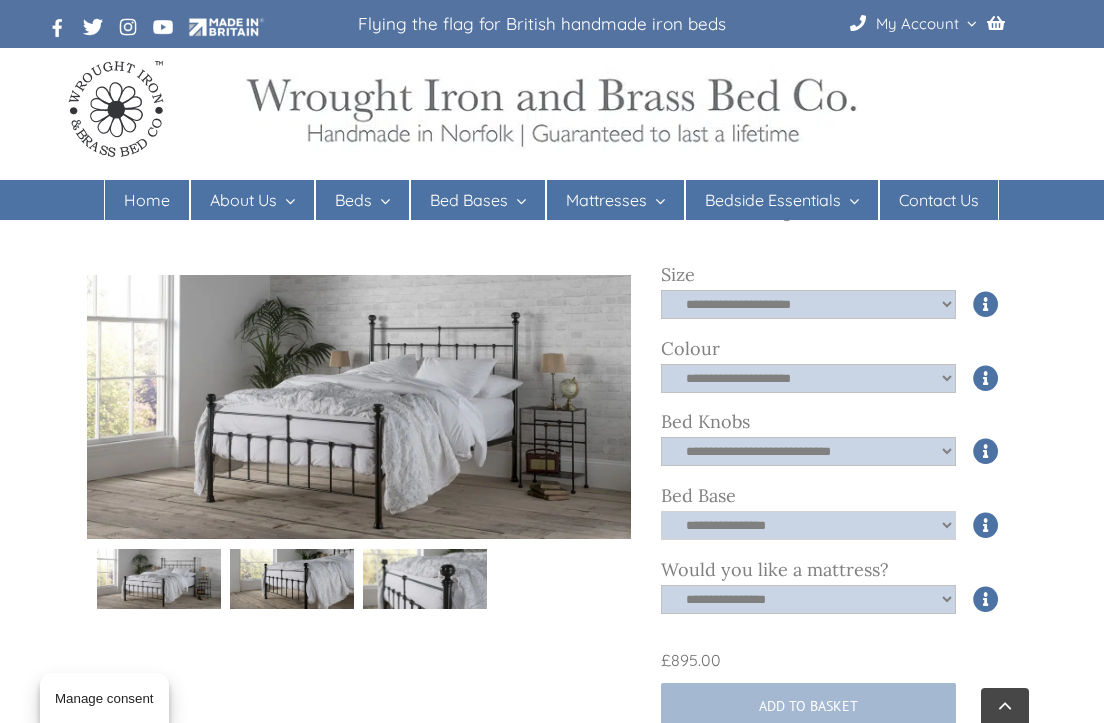 click on "**********" 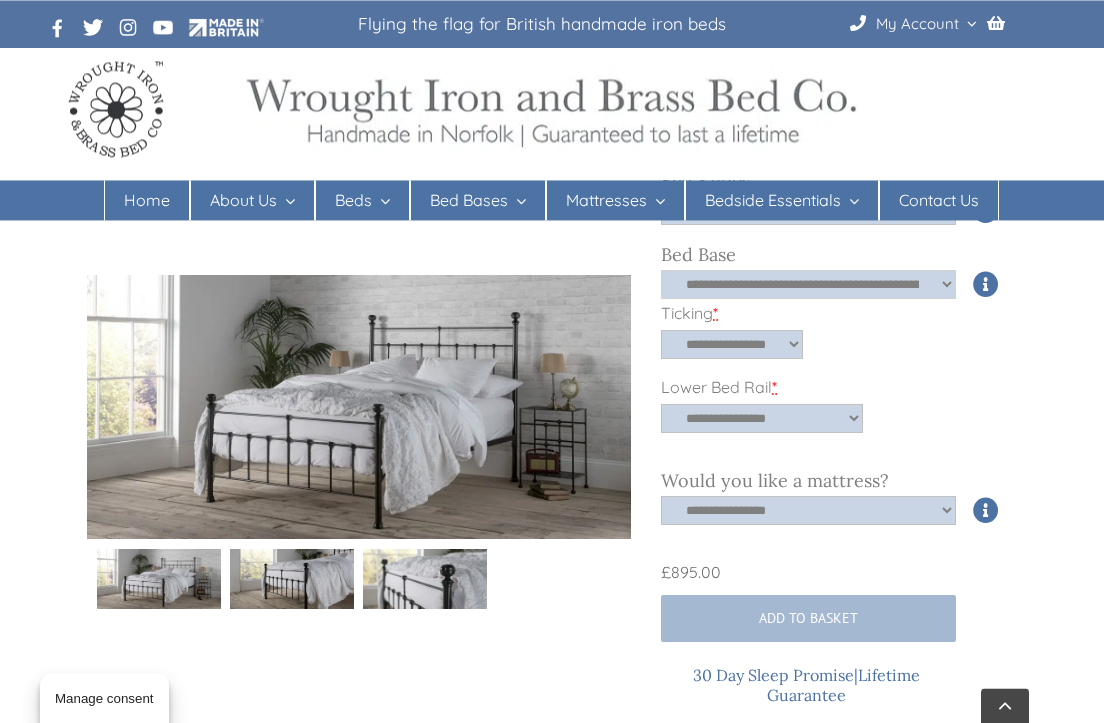 scroll, scrollTop: 986, scrollLeft: 0, axis: vertical 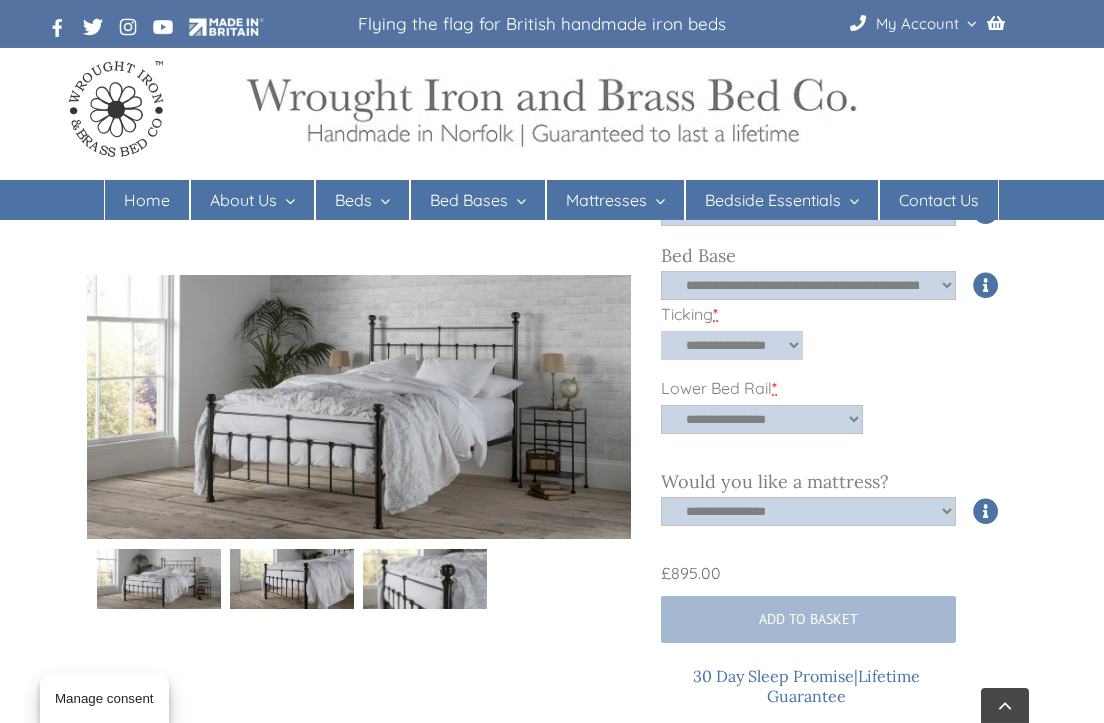 click on "**********" at bounding box center [732, 345] 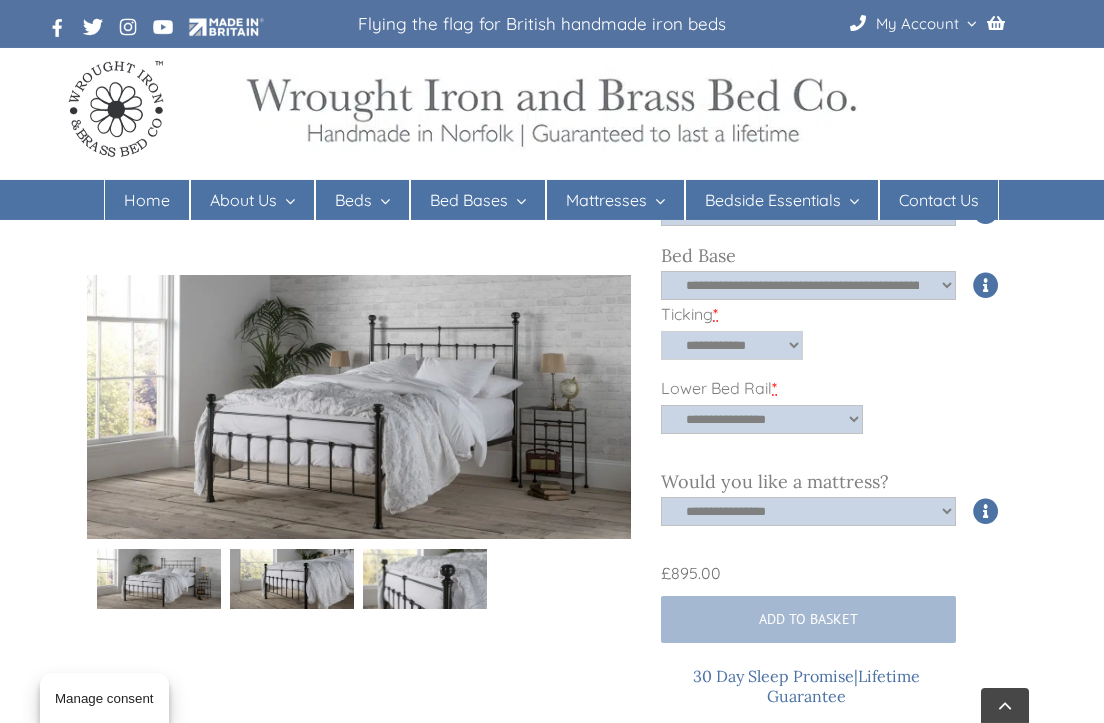 select on "**********" 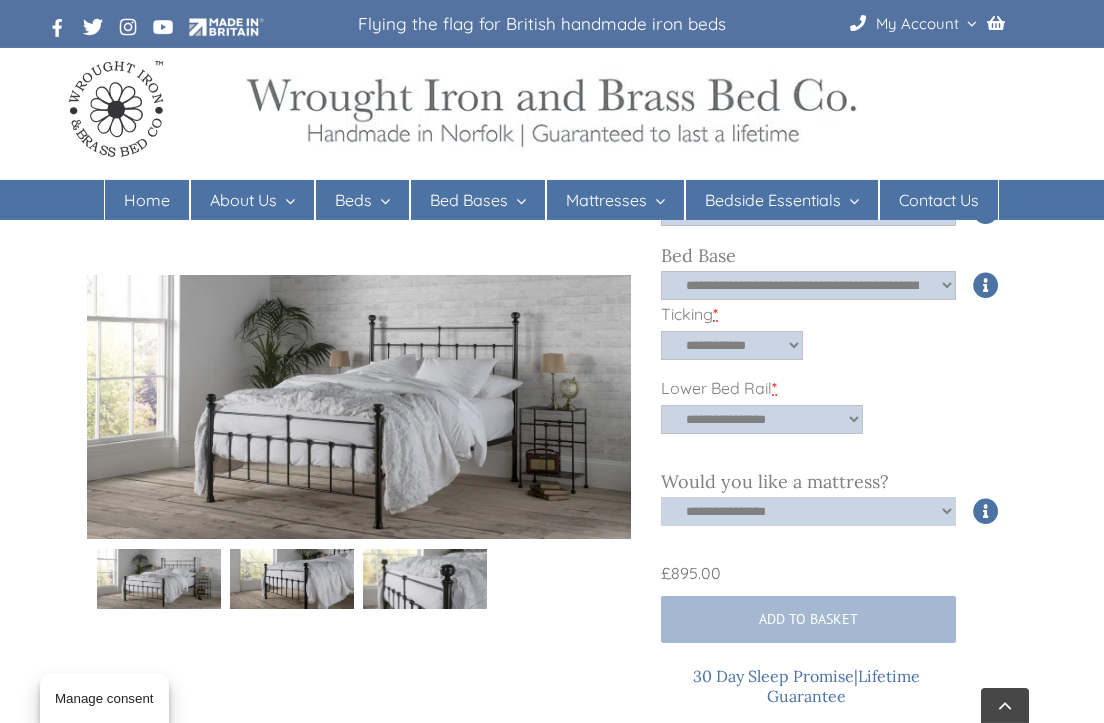 click on "**********" at bounding box center (808, 511) 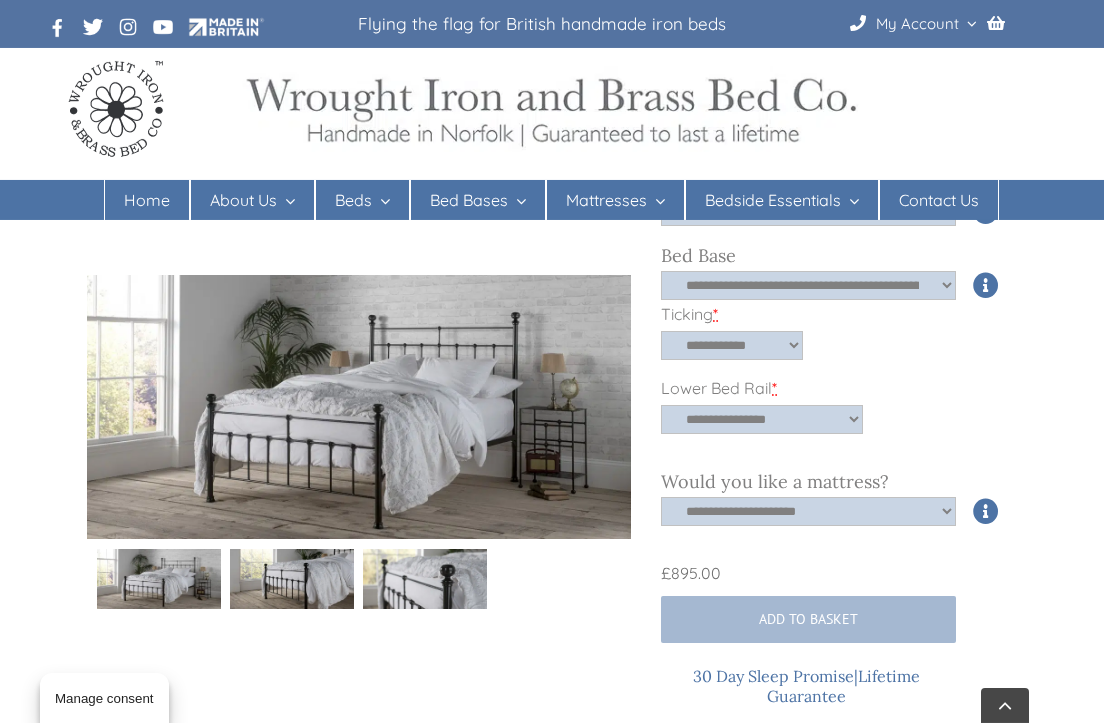 click at bounding box center (986, 285) 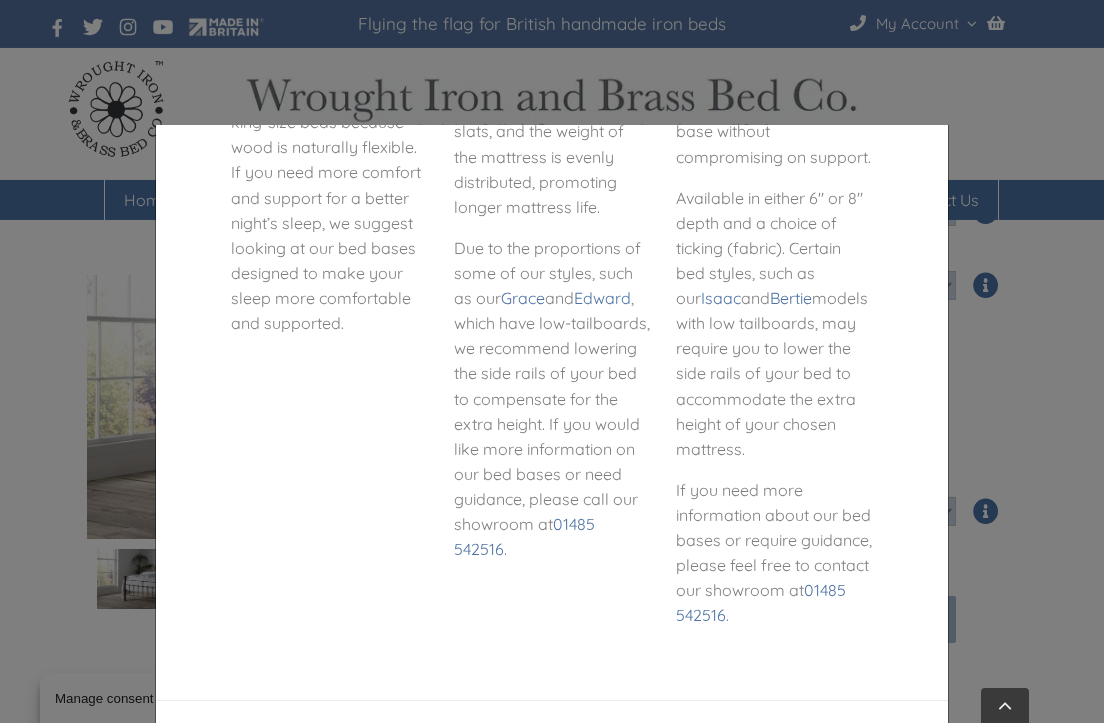 scroll, scrollTop: 1058, scrollLeft: 0, axis: vertical 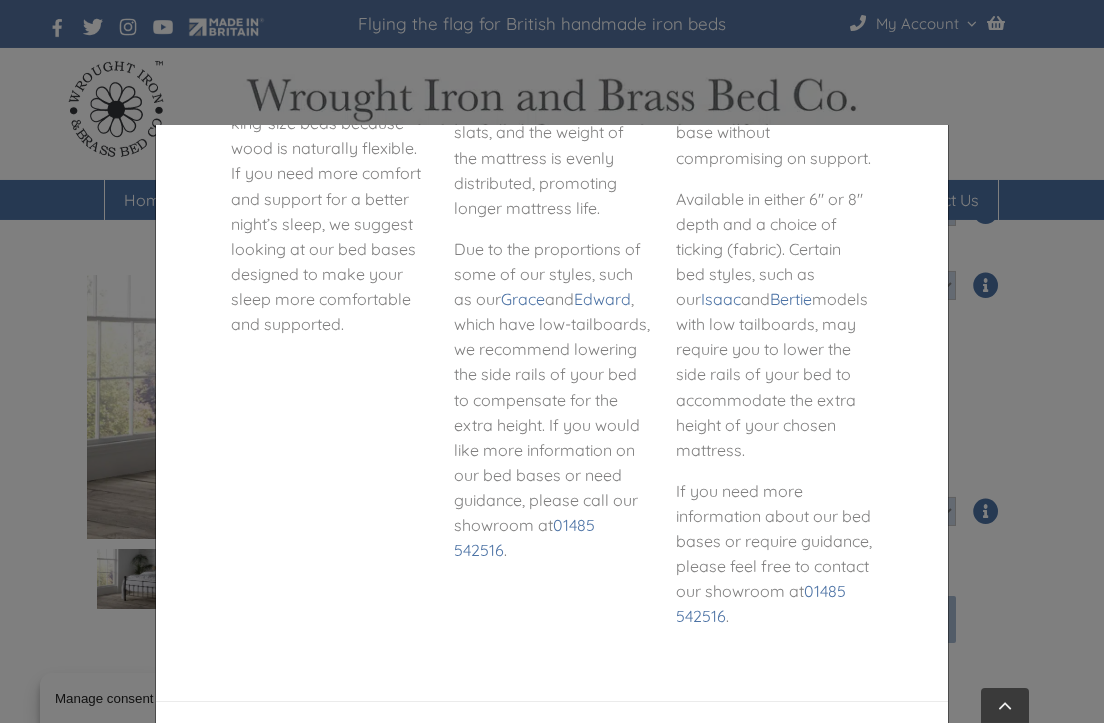click on "Close" at bounding box center [850, 752] 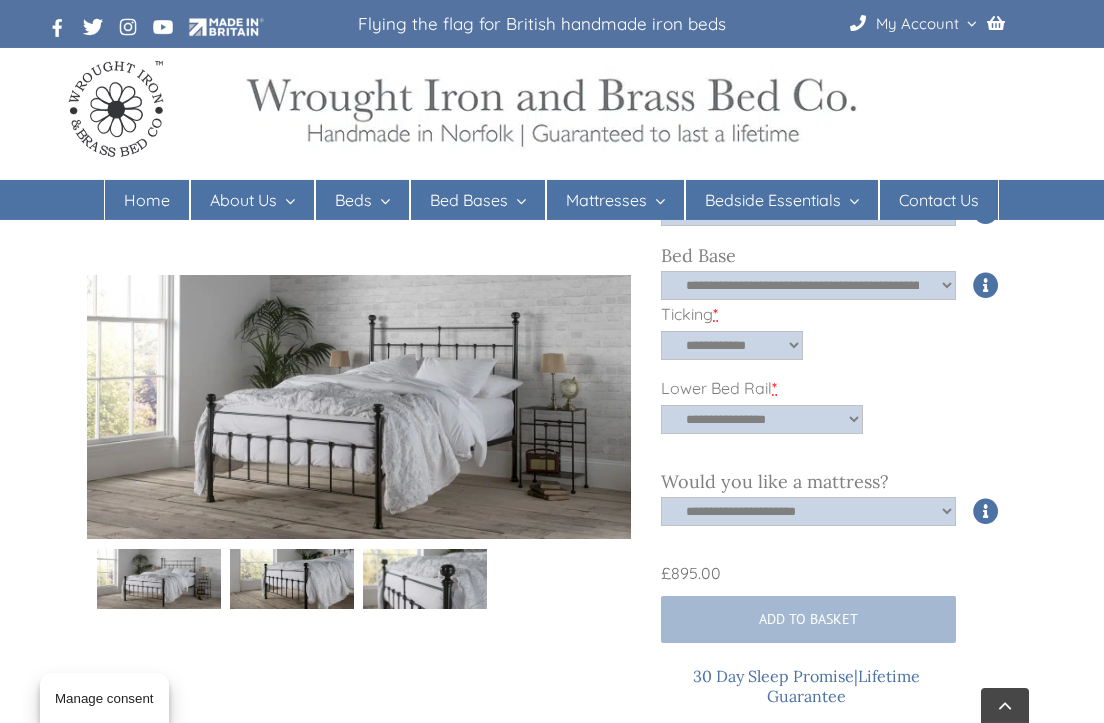 click at bounding box center (986, 285) 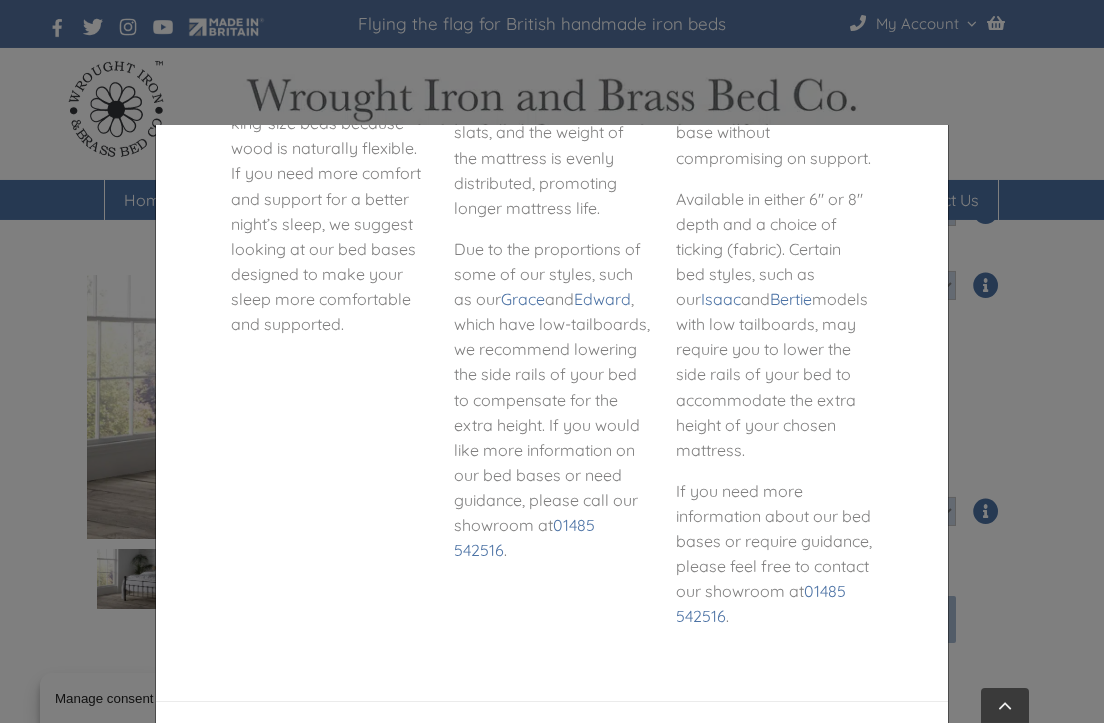 click on "Close" at bounding box center (850, 752) 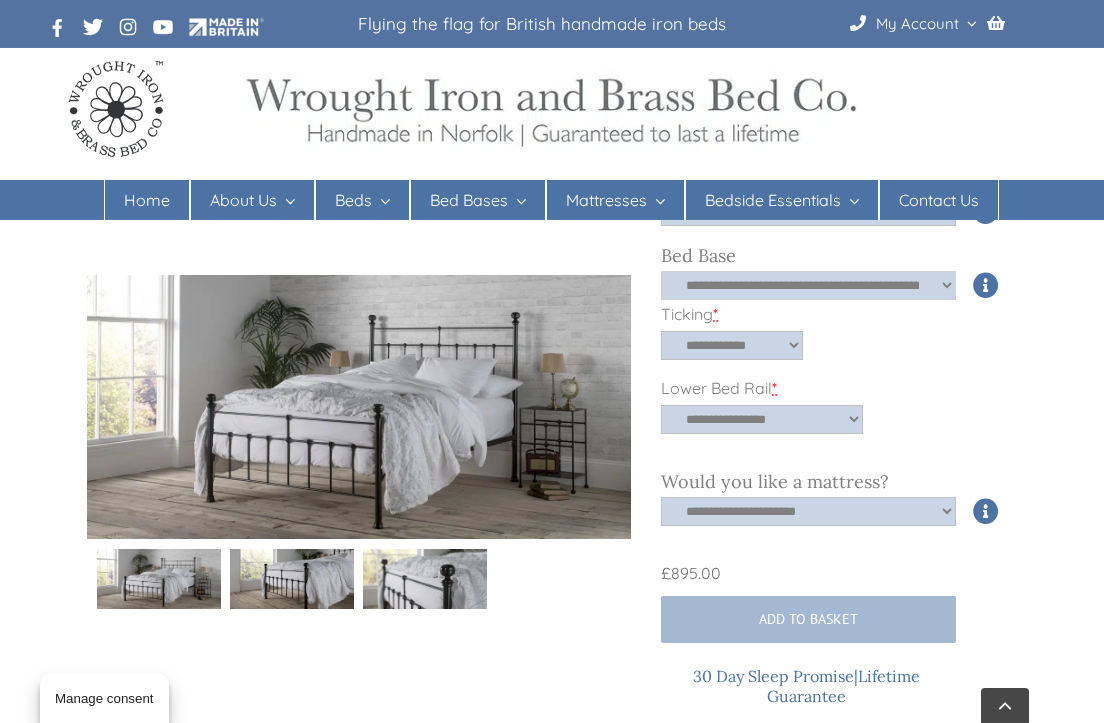 click on "**********" 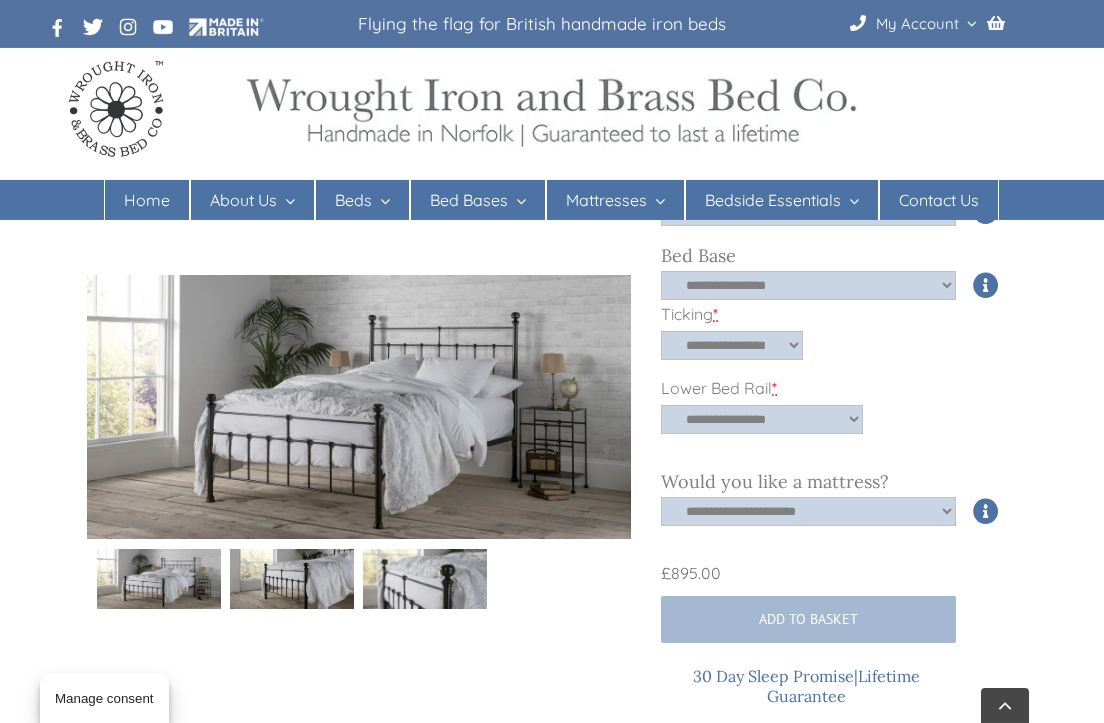 click at bounding box center [986, 285] 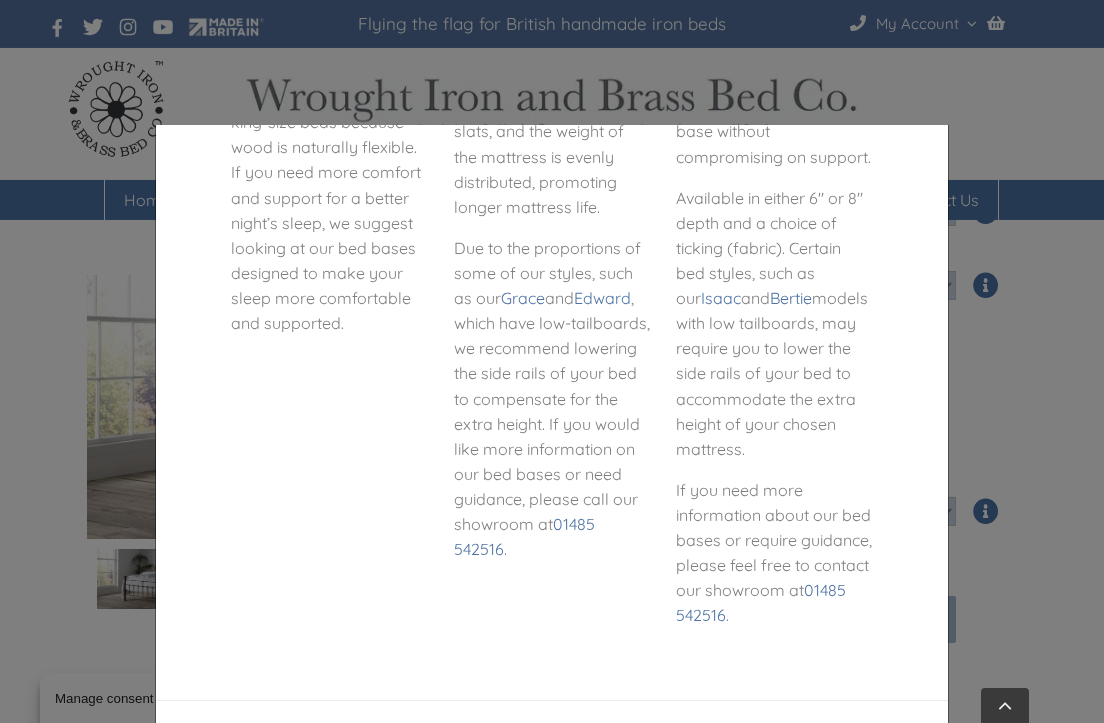 scroll, scrollTop: 1058, scrollLeft: 0, axis: vertical 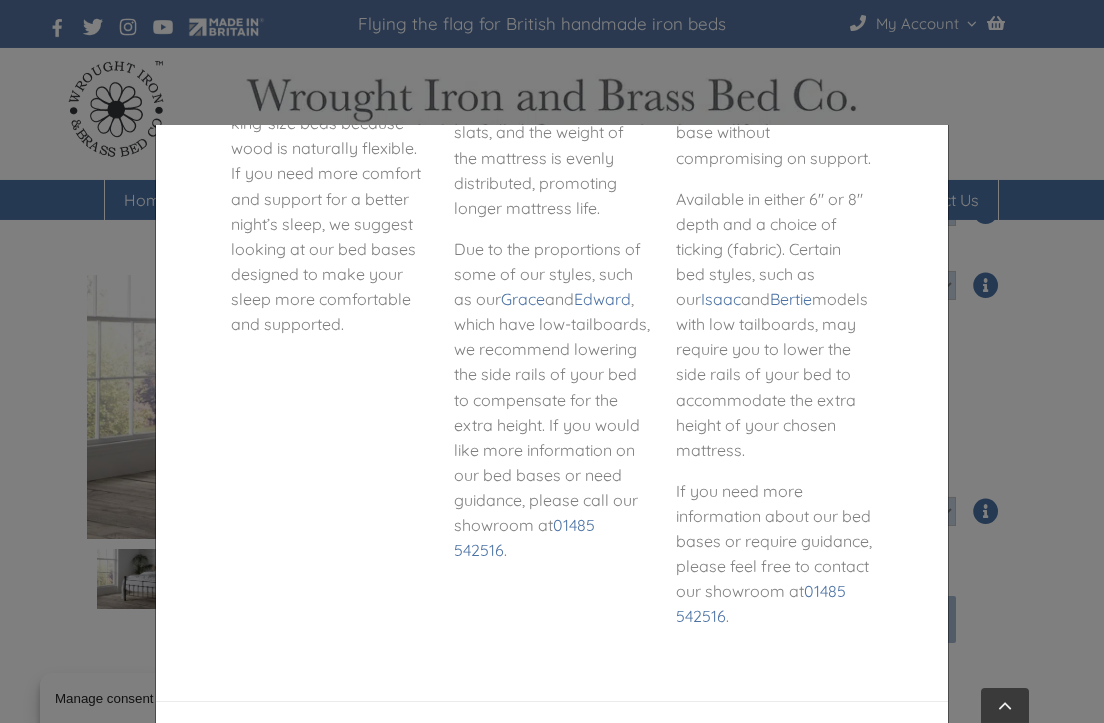click on "Close" at bounding box center (850, 752) 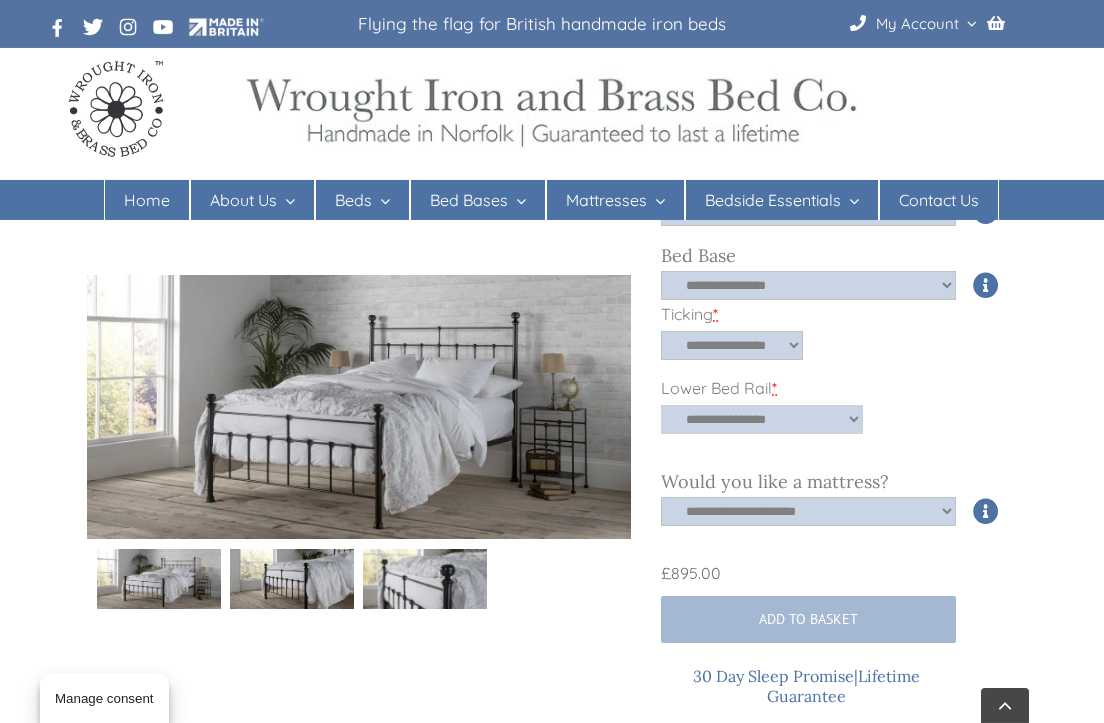 click on "**********" at bounding box center [762, 419] 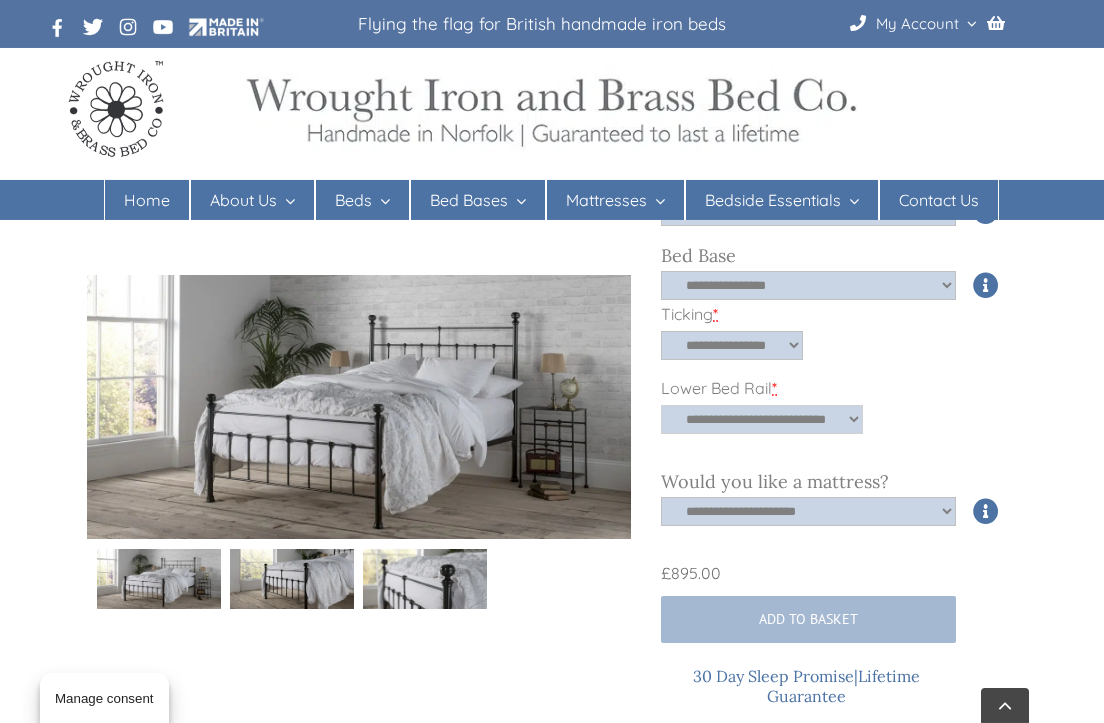 select on "*****" 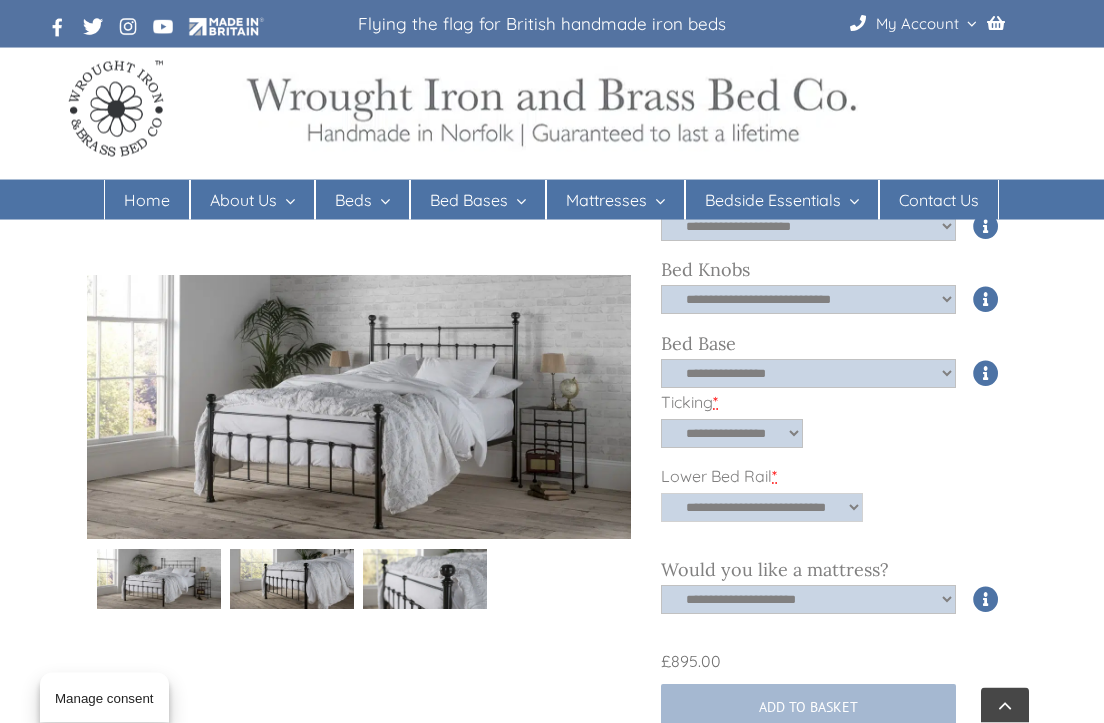 scroll, scrollTop: 897, scrollLeft: 0, axis: vertical 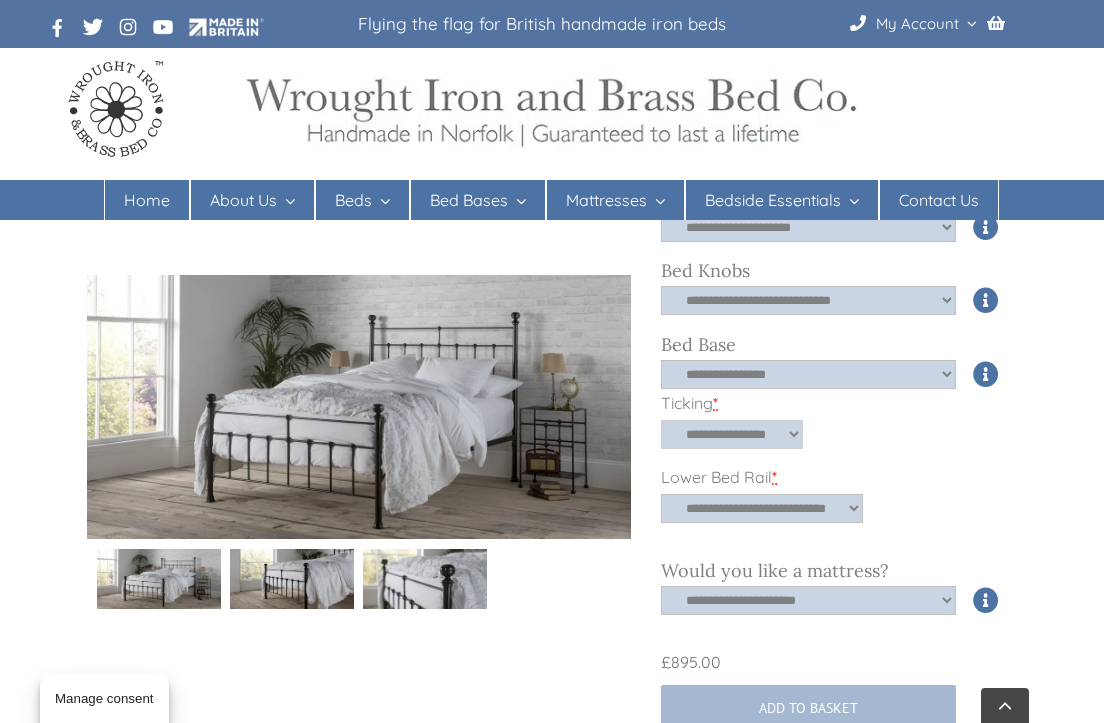 click on "**********" at bounding box center [732, 434] 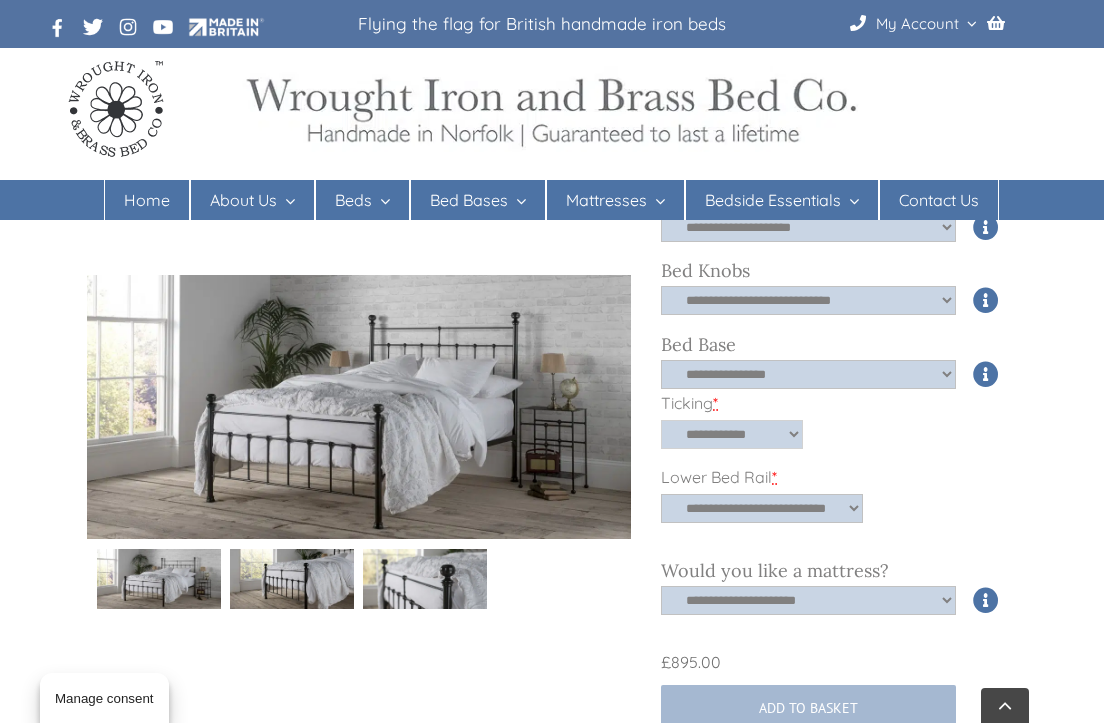 select on "**********" 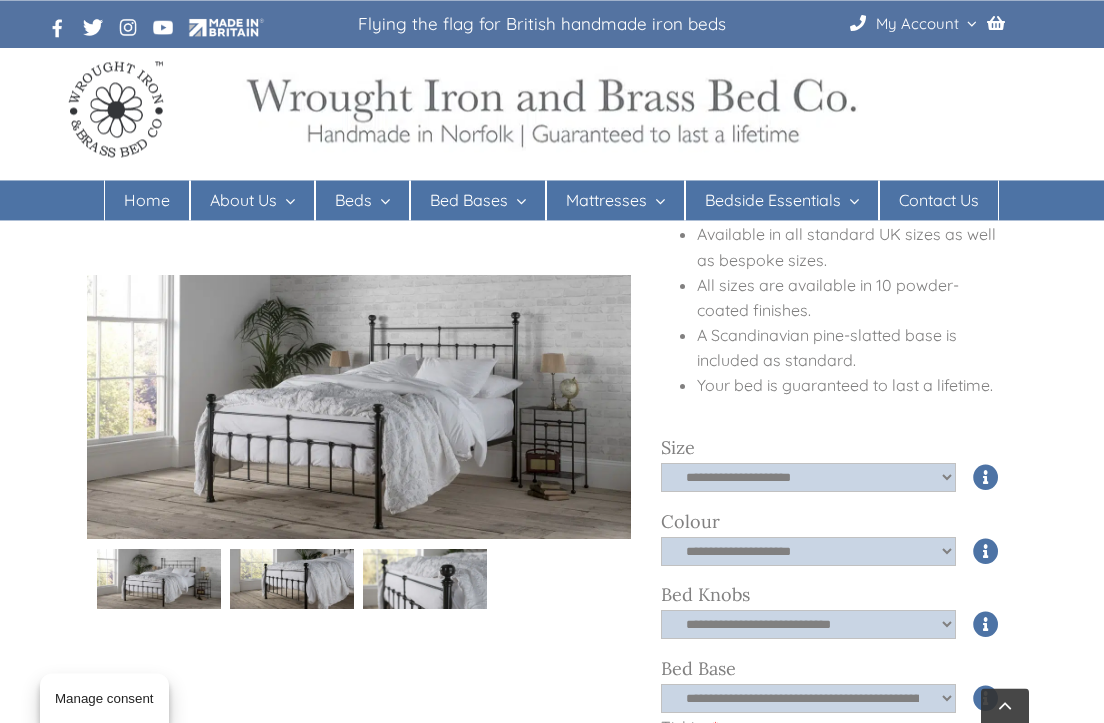 scroll, scrollTop: 572, scrollLeft: 0, axis: vertical 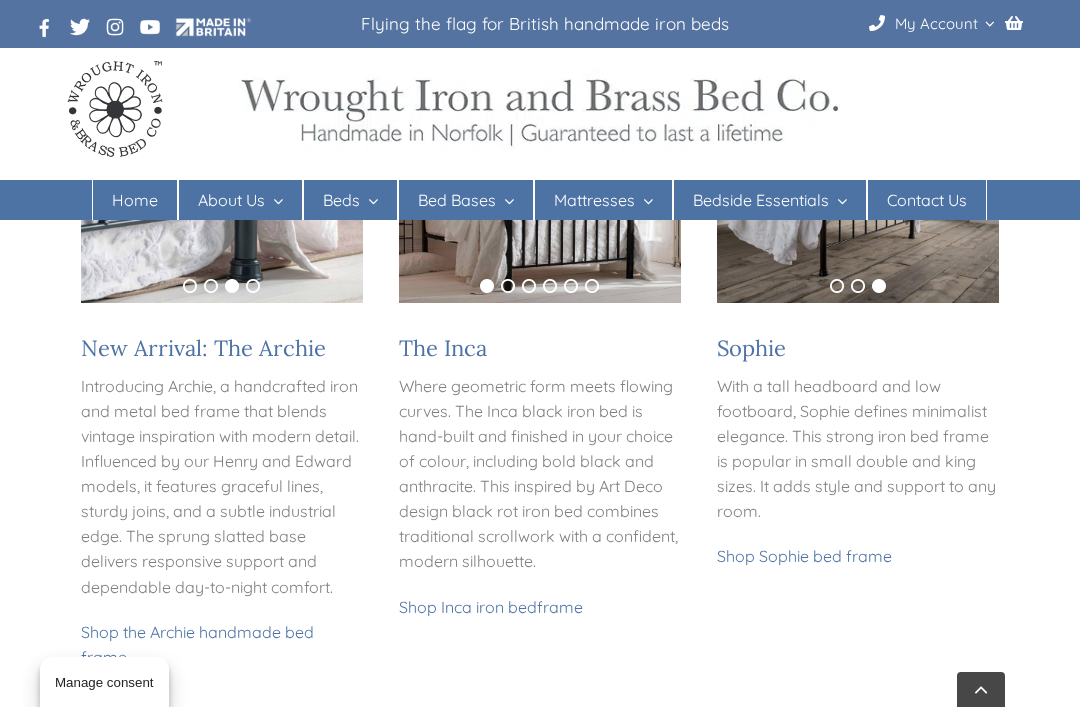 click on "Shop Inca iron bed" at bounding box center [468, 607] 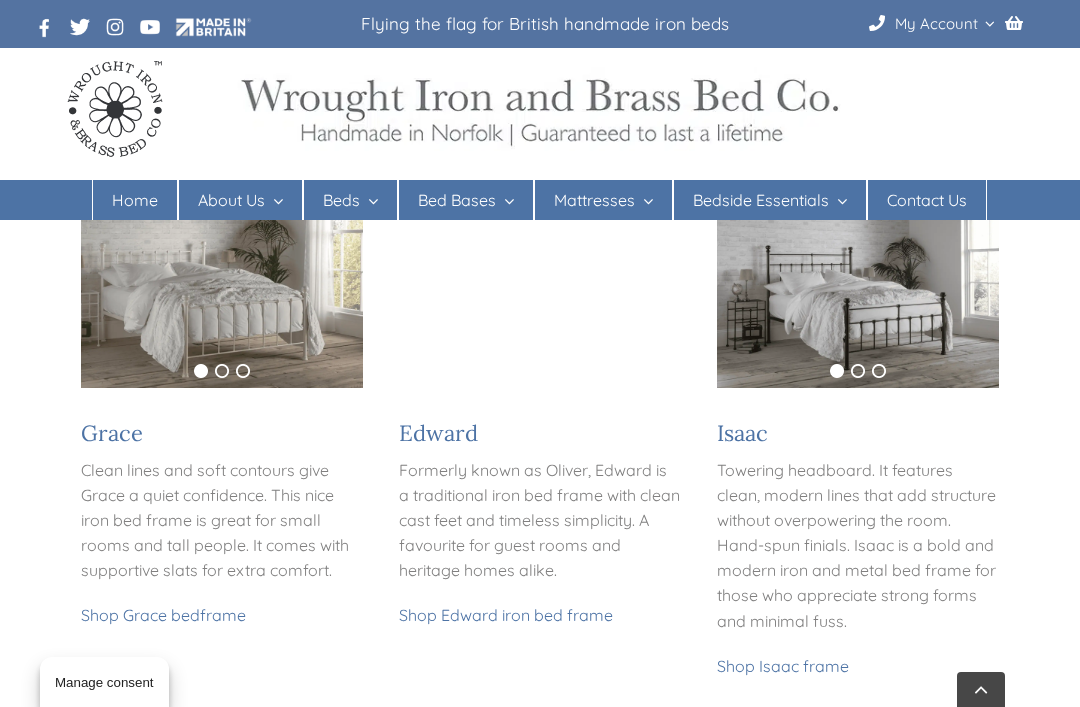 scroll, scrollTop: 1033, scrollLeft: 0, axis: vertical 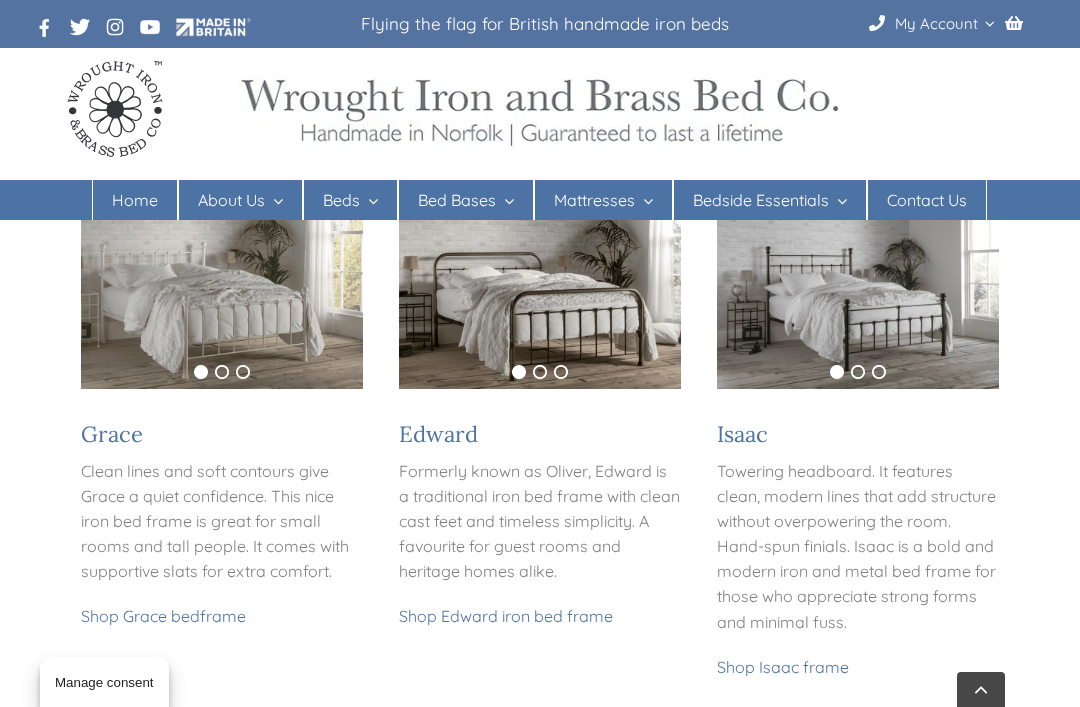 click on "Home" at bounding box center (135, 200) 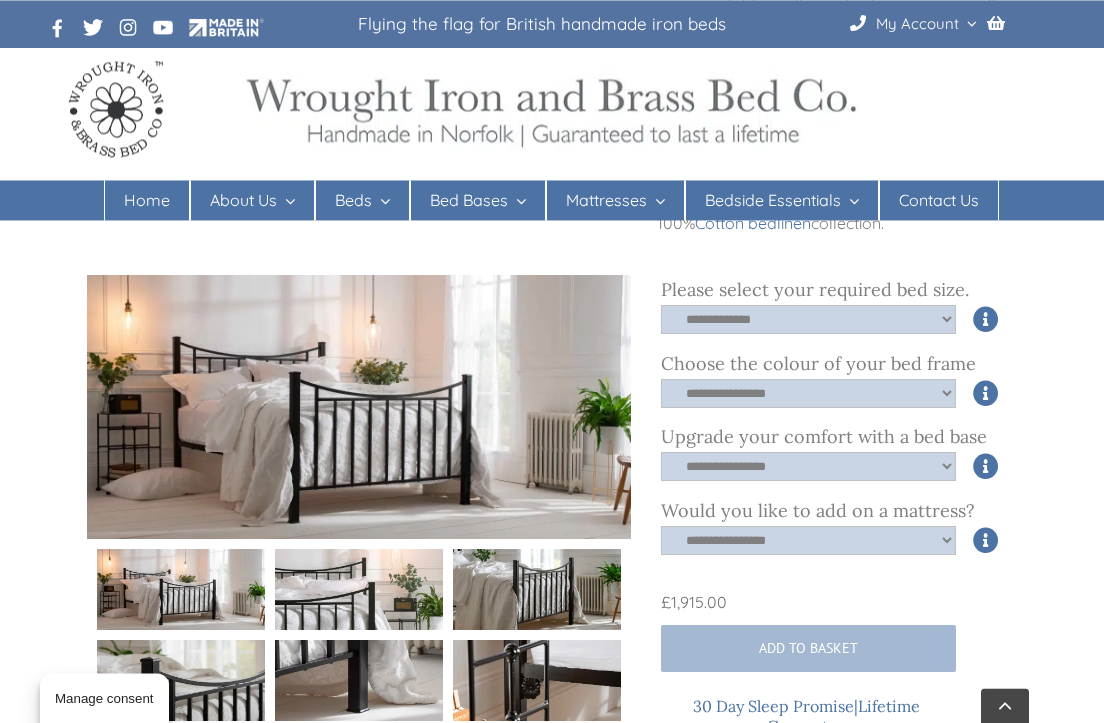 scroll, scrollTop: 693, scrollLeft: 0, axis: vertical 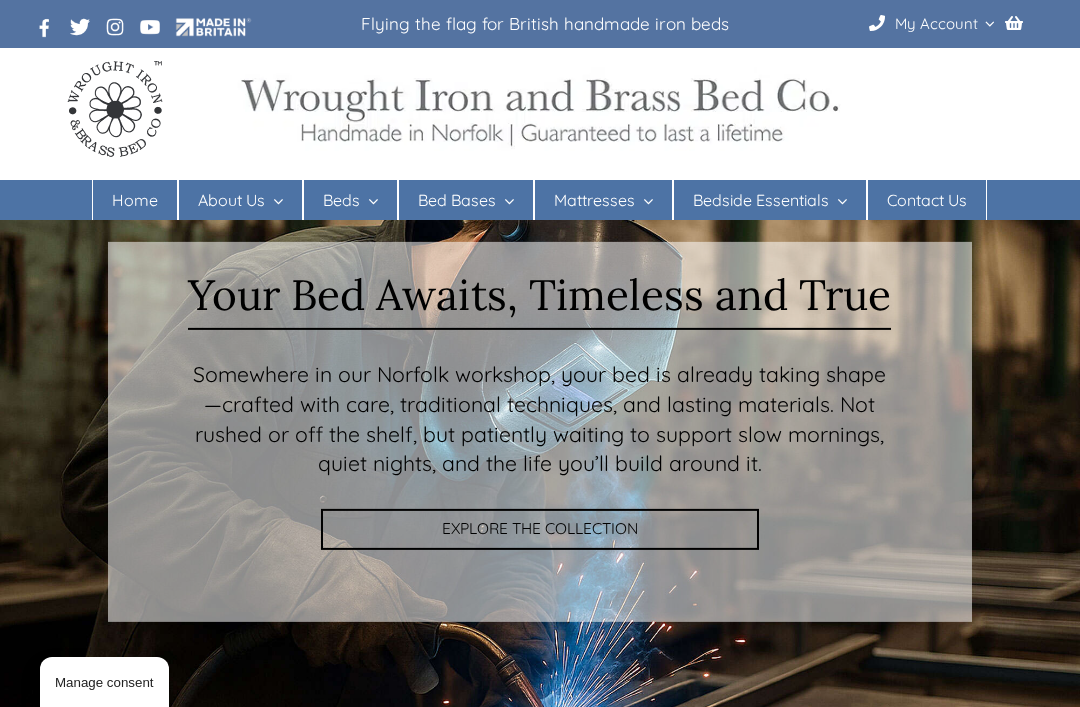 click on "Sprung Bed Bases" at bounding box center [481, 280] 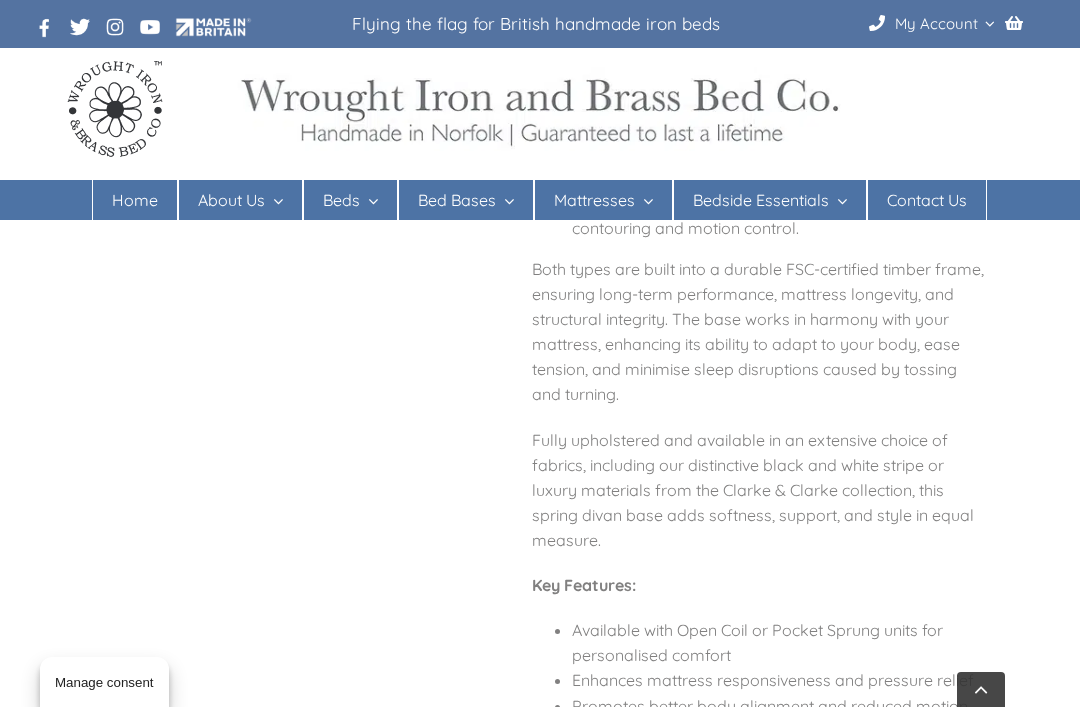 scroll, scrollTop: 679, scrollLeft: 0, axis: vertical 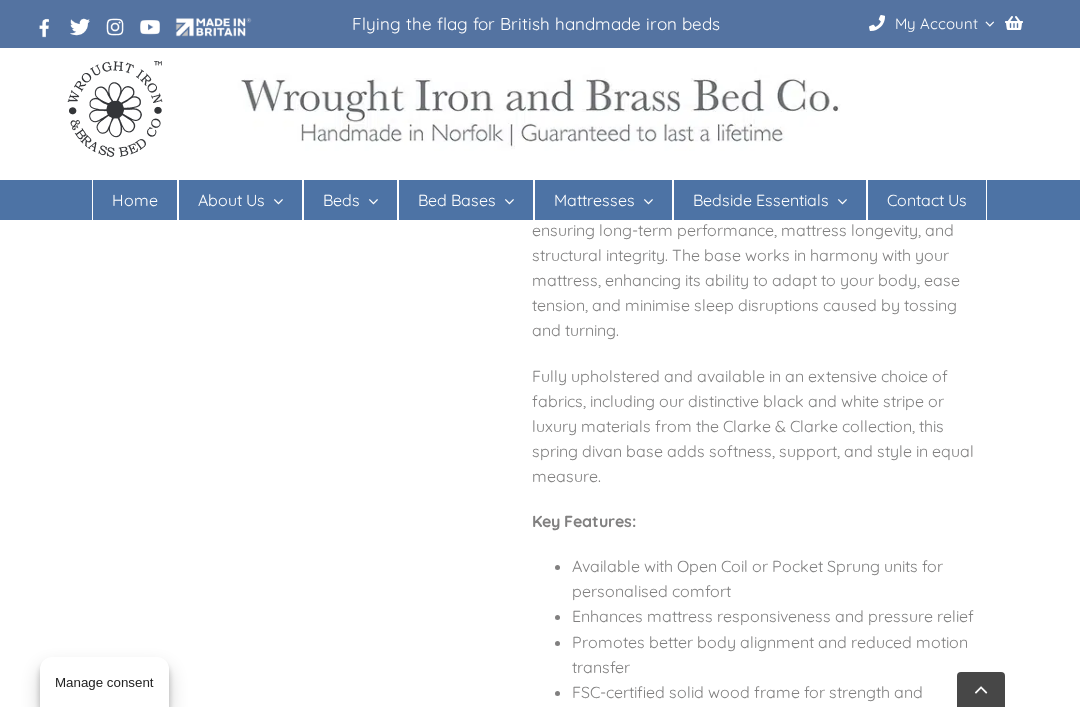 click at bounding box center (877, 23) 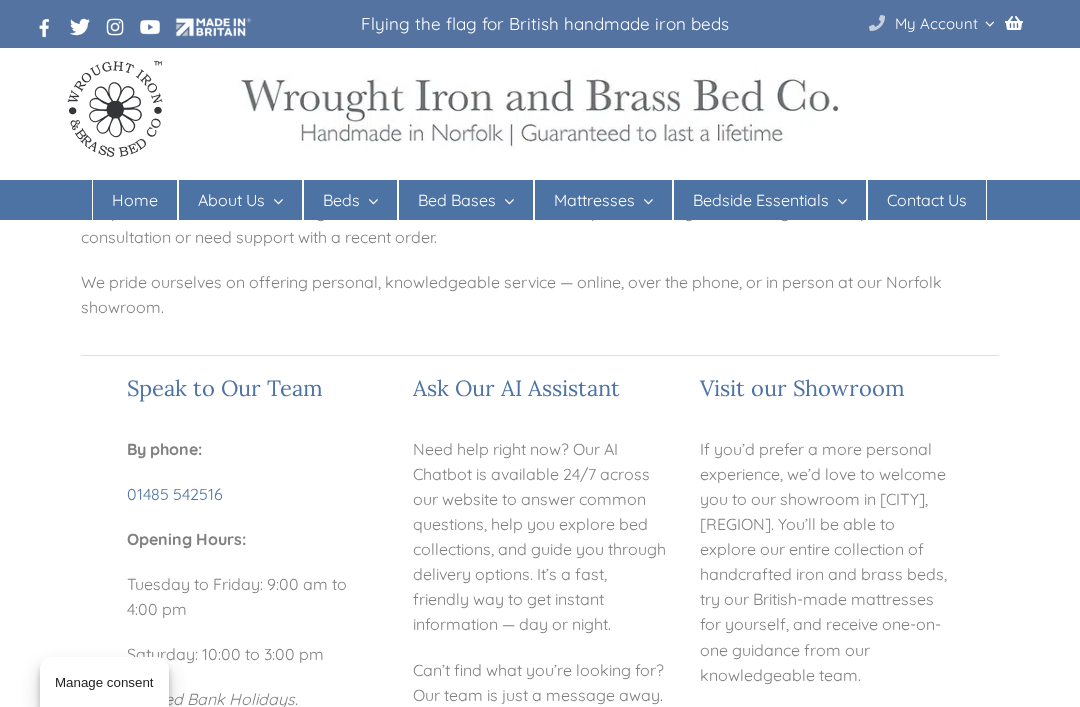 scroll, scrollTop: 157, scrollLeft: 0, axis: vertical 